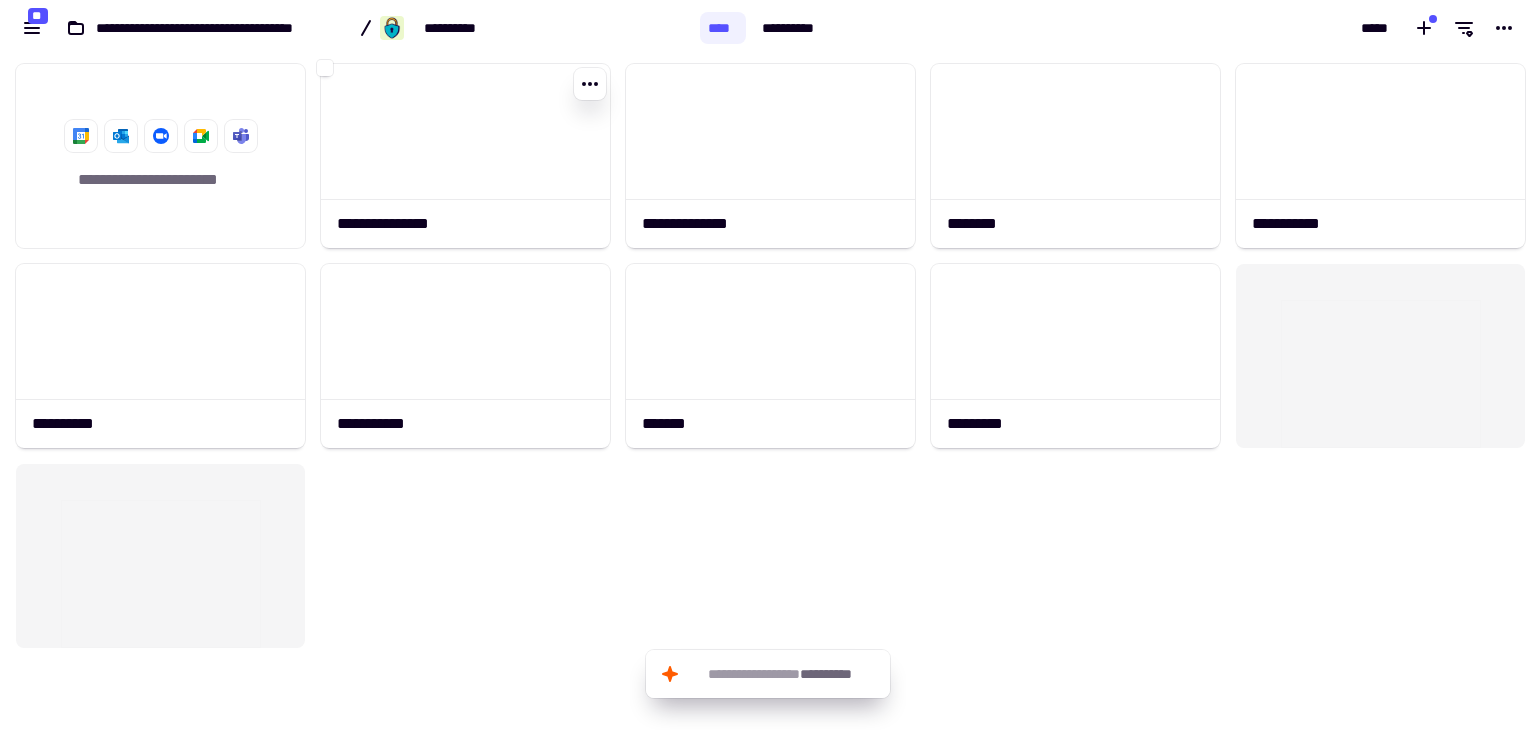 scroll, scrollTop: 0, scrollLeft: 0, axis: both 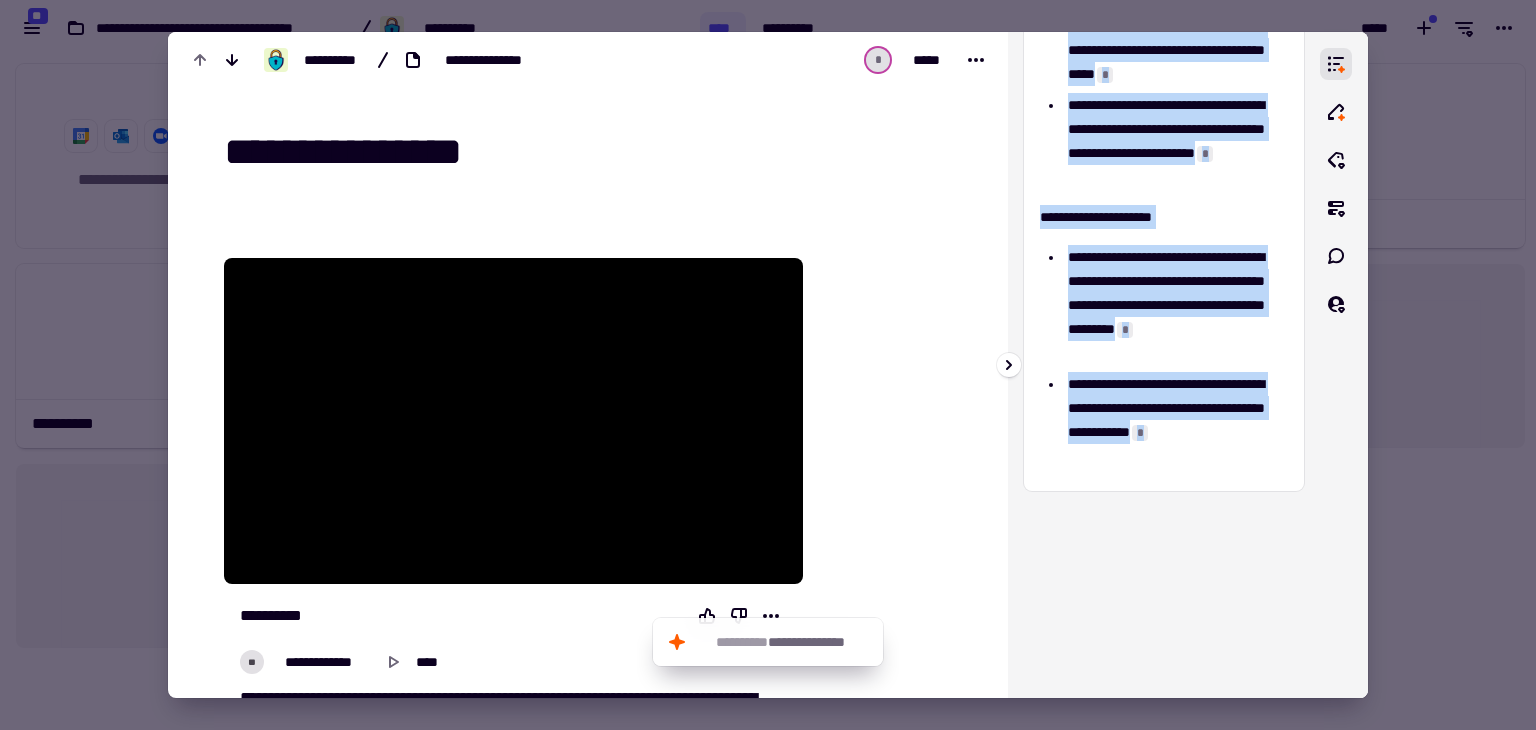 drag, startPoint x: 1043, startPoint y: 115, endPoint x: 1160, endPoint y: 457, distance: 361.45953 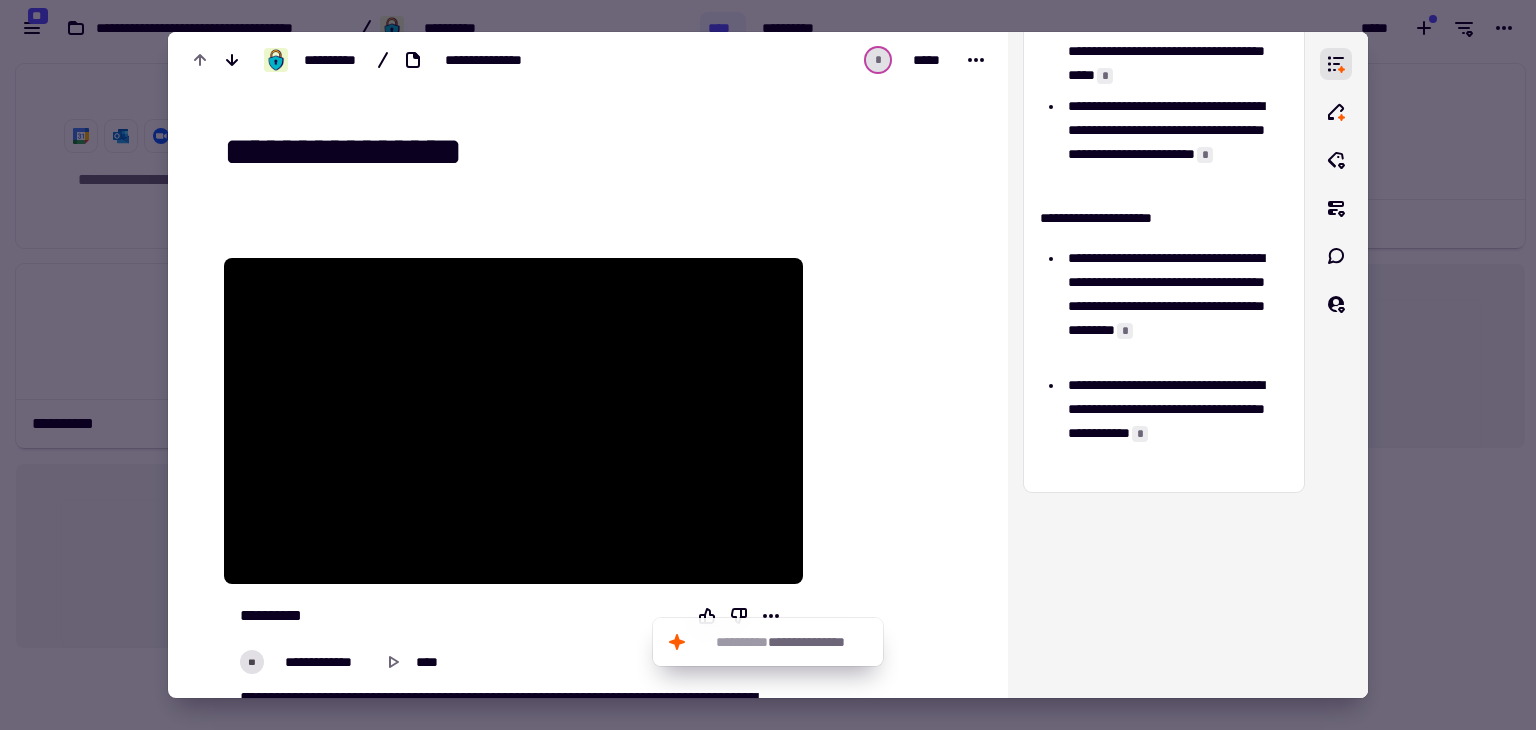 click at bounding box center [768, 365] 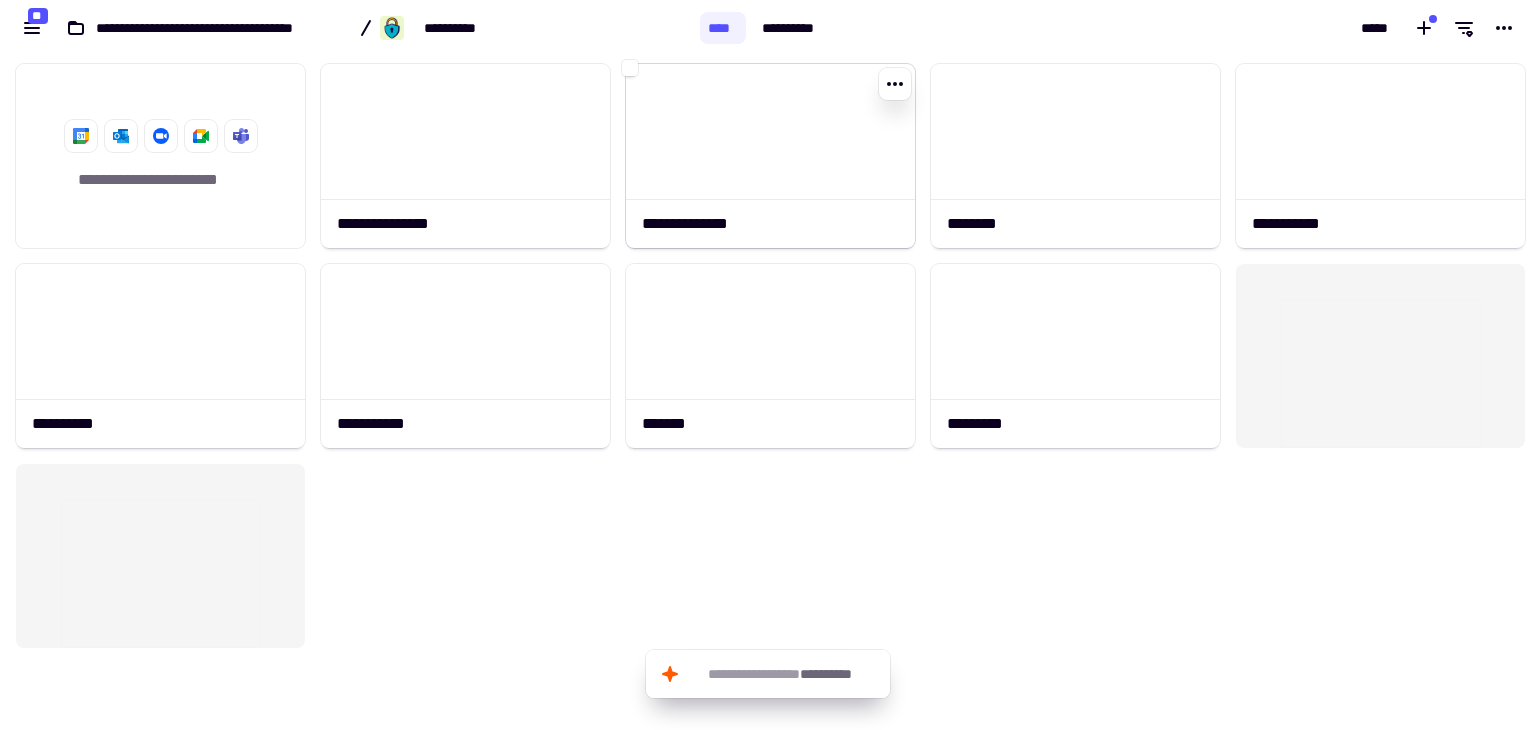 click 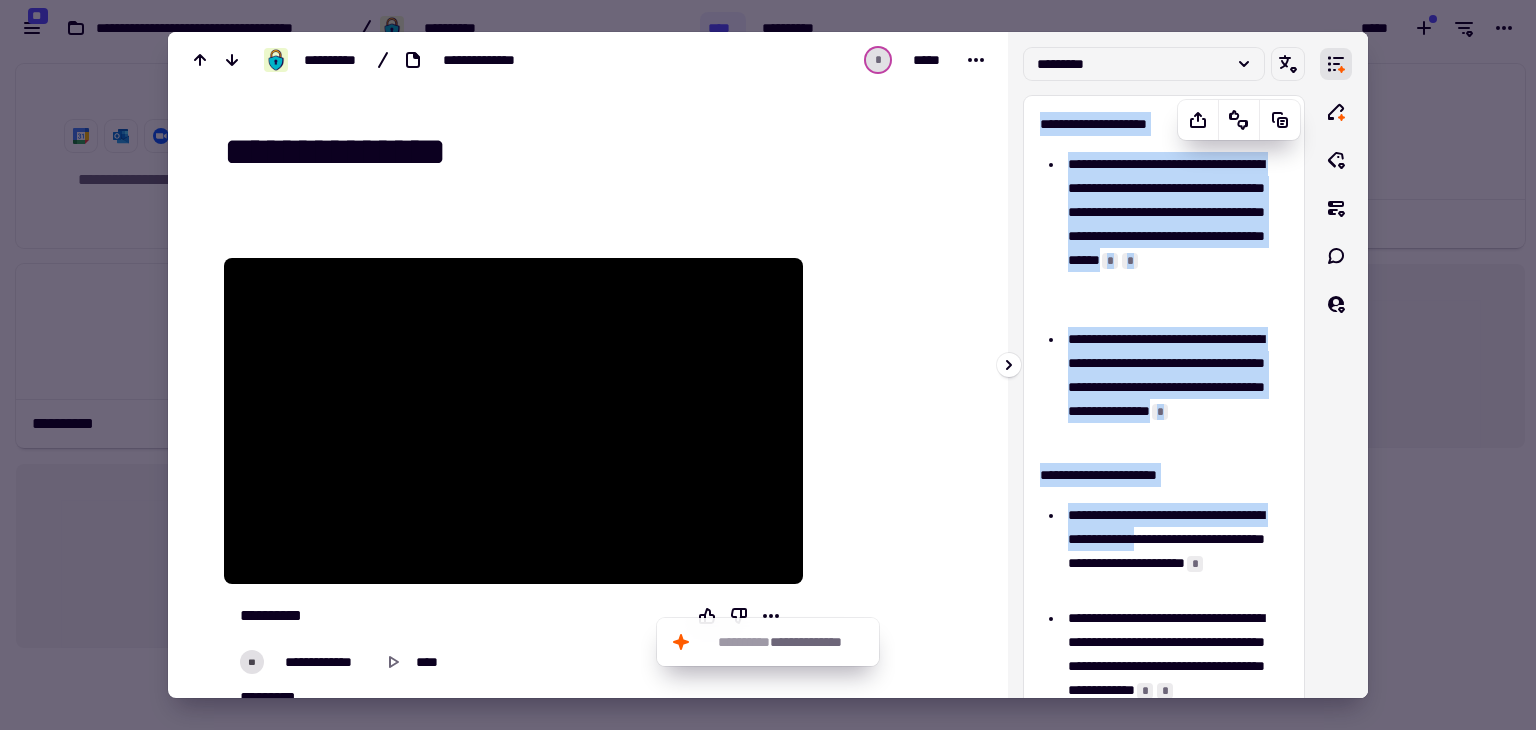 scroll, scrollTop: 400, scrollLeft: 0, axis: vertical 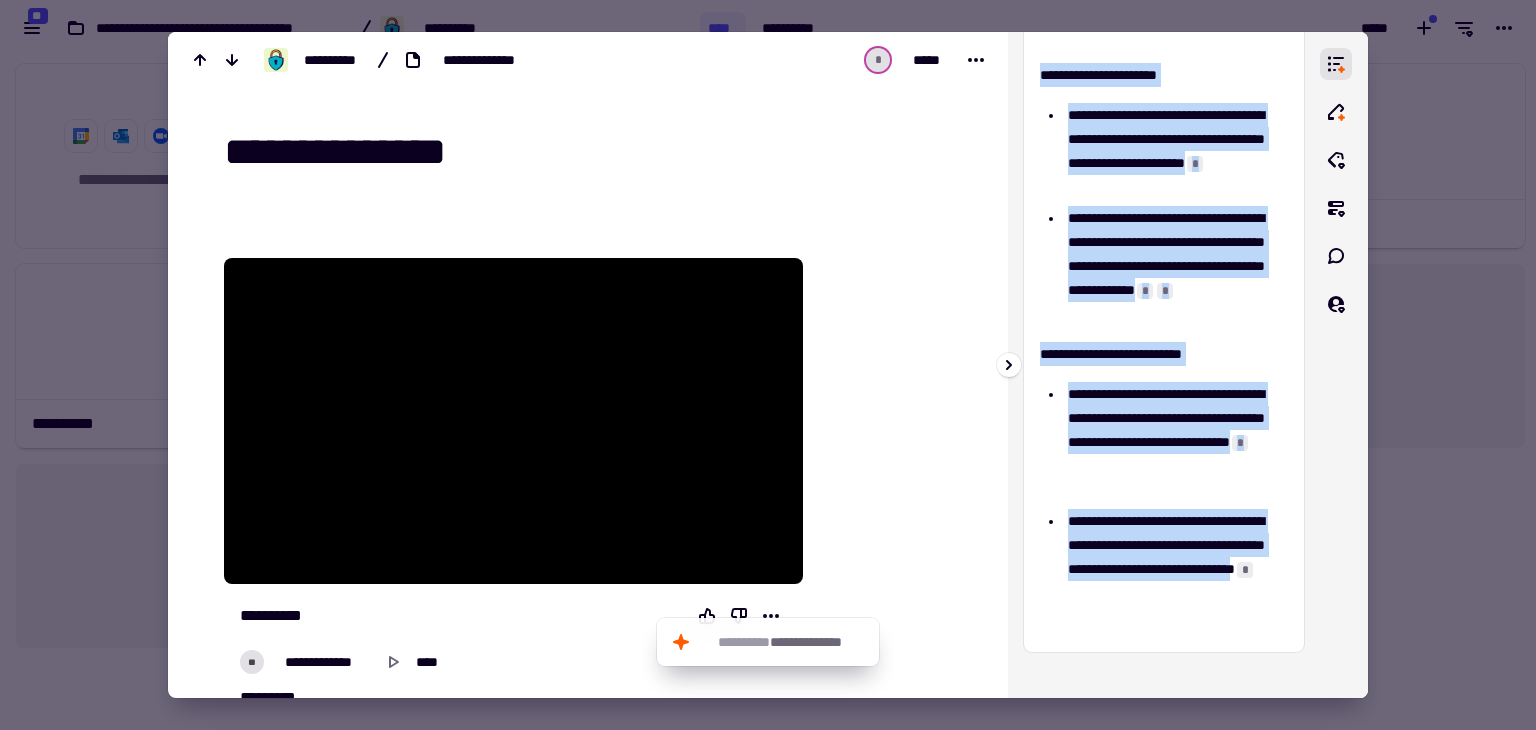 drag, startPoint x: 1038, startPoint y: 116, endPoint x: 1256, endPoint y: 597, distance: 528.09564 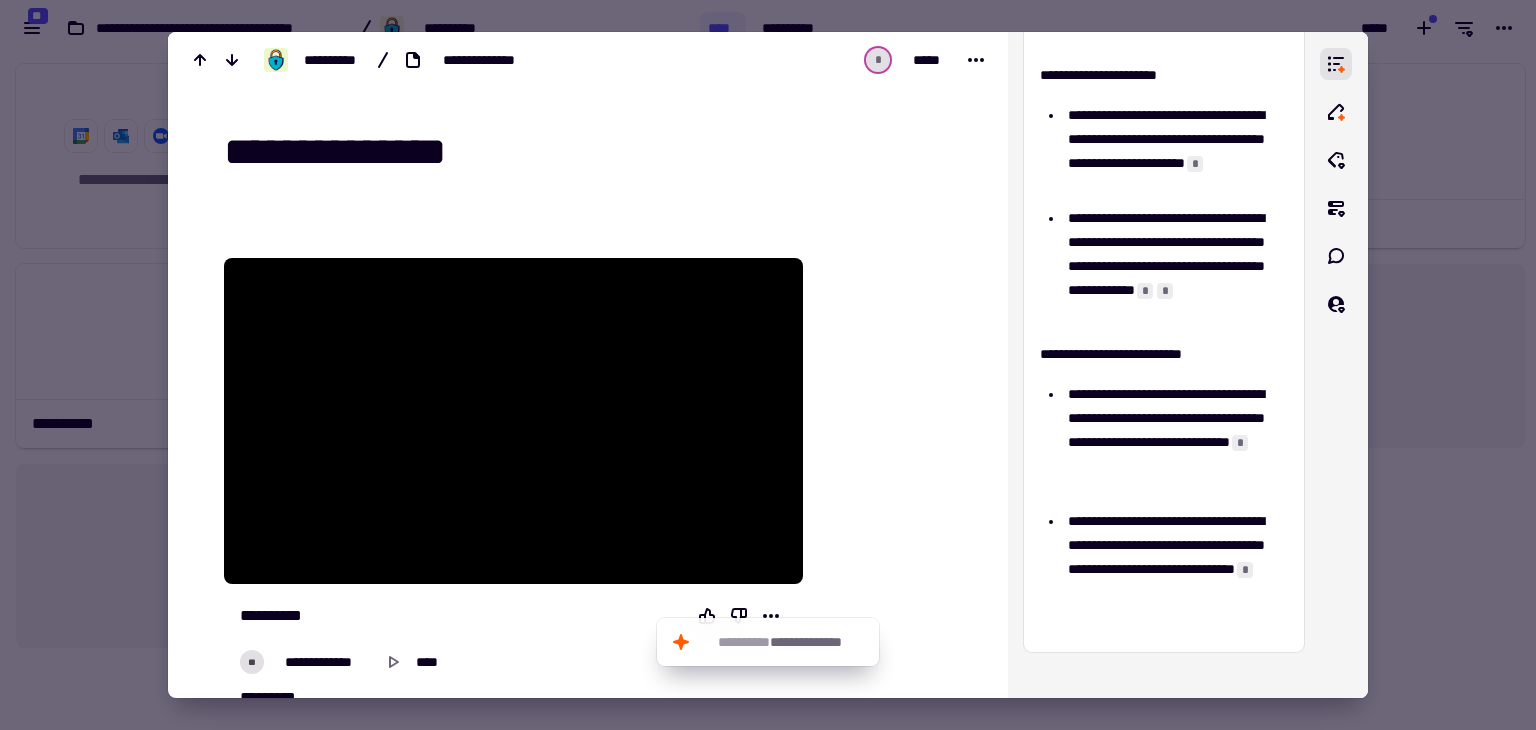 click at bounding box center [768, 365] 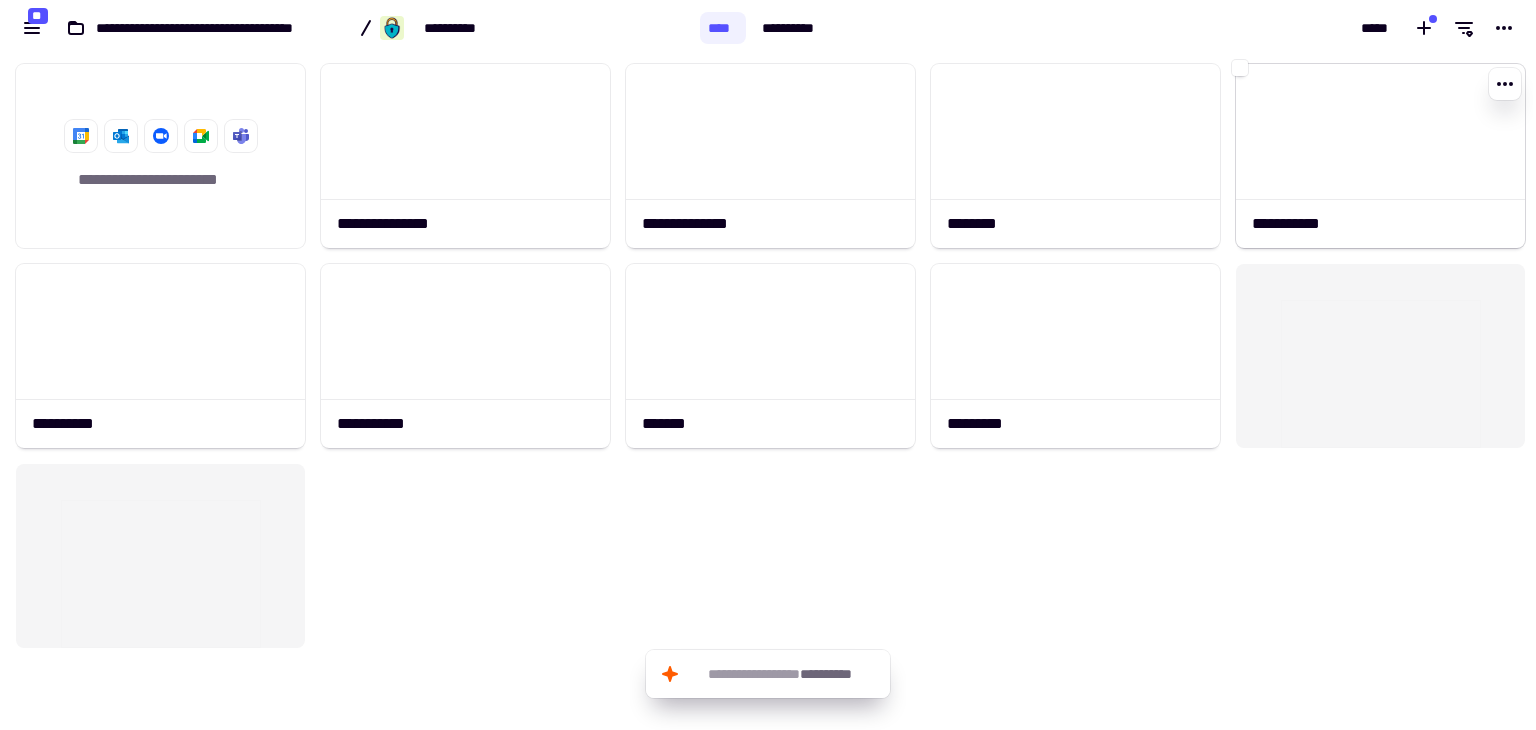 click 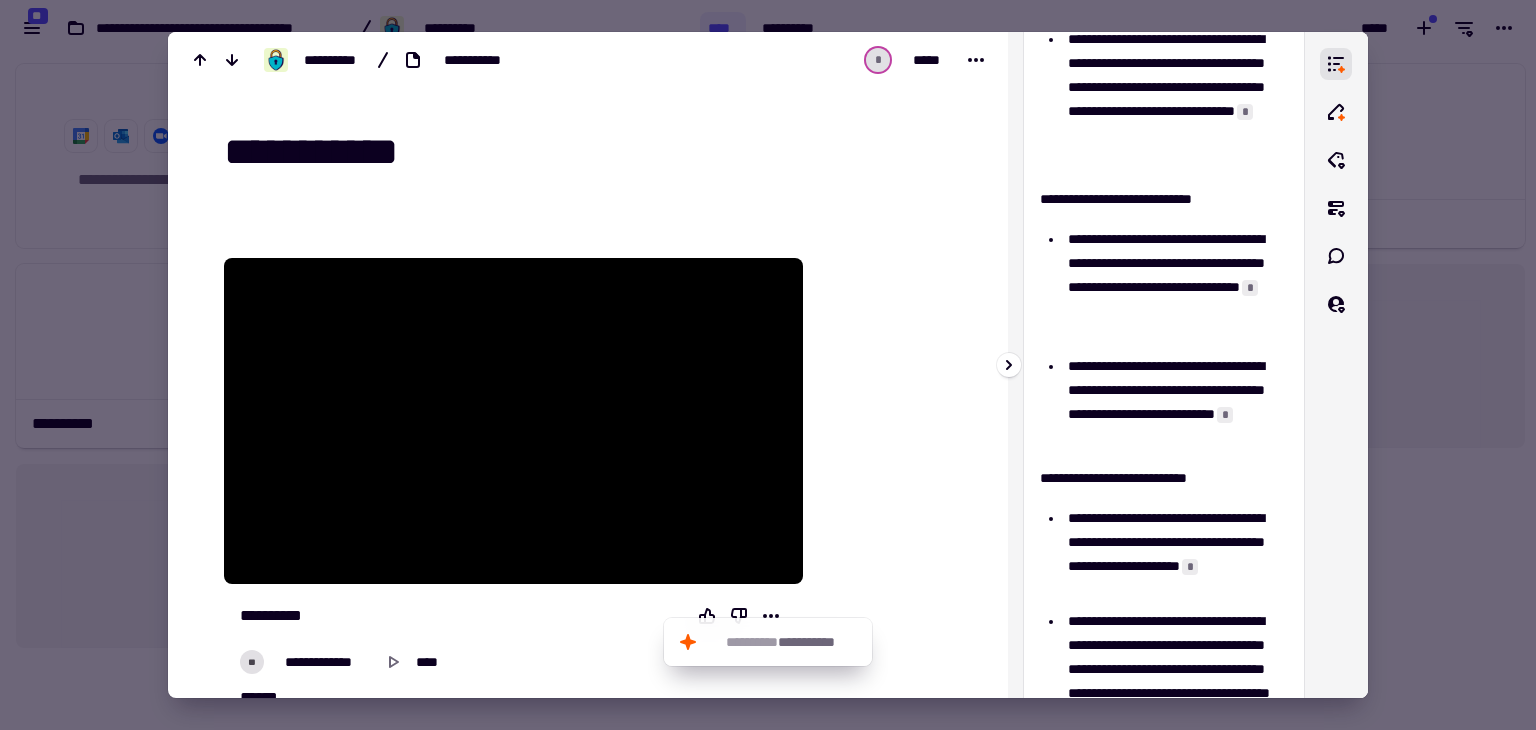 scroll, scrollTop: 888, scrollLeft: 0, axis: vertical 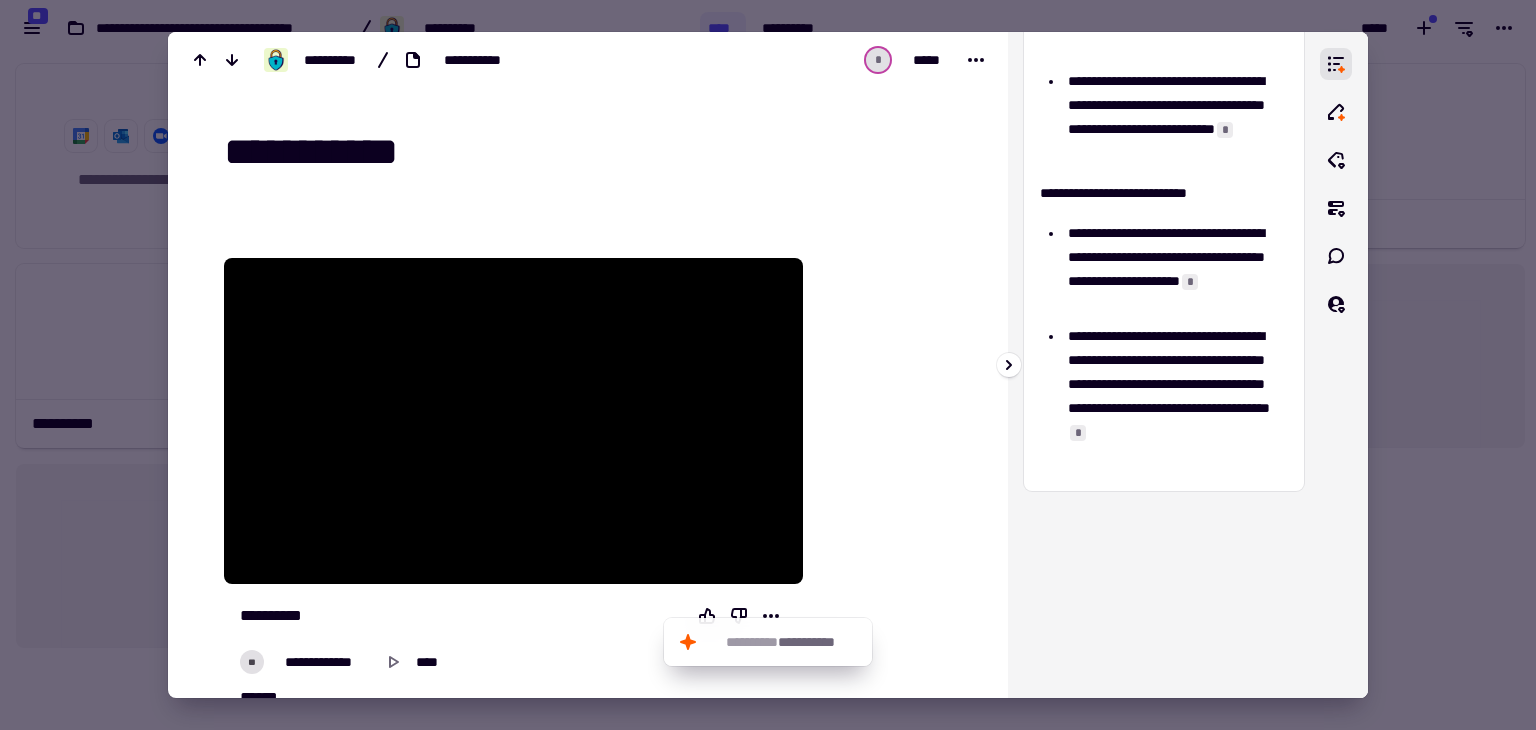 click on "**********" at bounding box center [1168, 396] 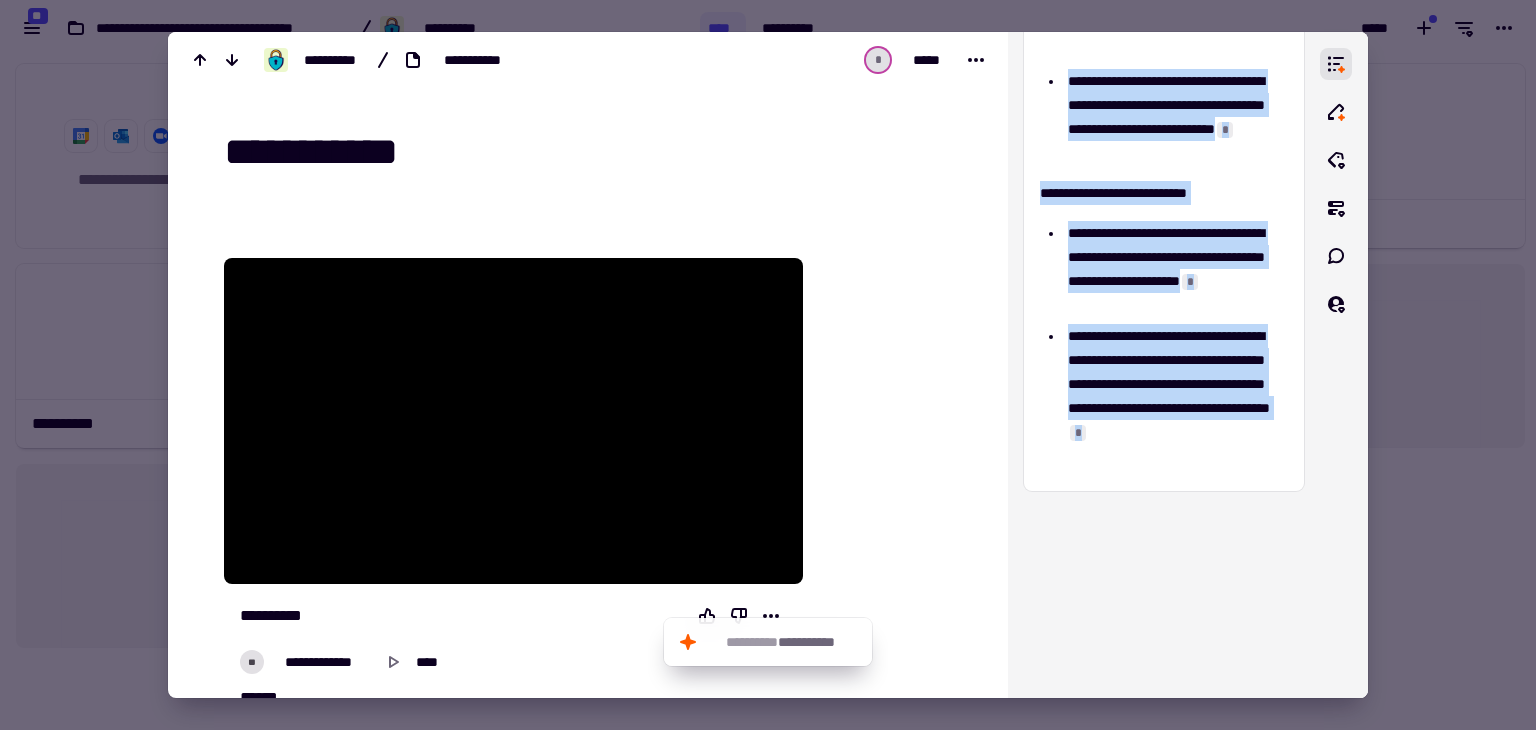 scroll, scrollTop: 0, scrollLeft: 0, axis: both 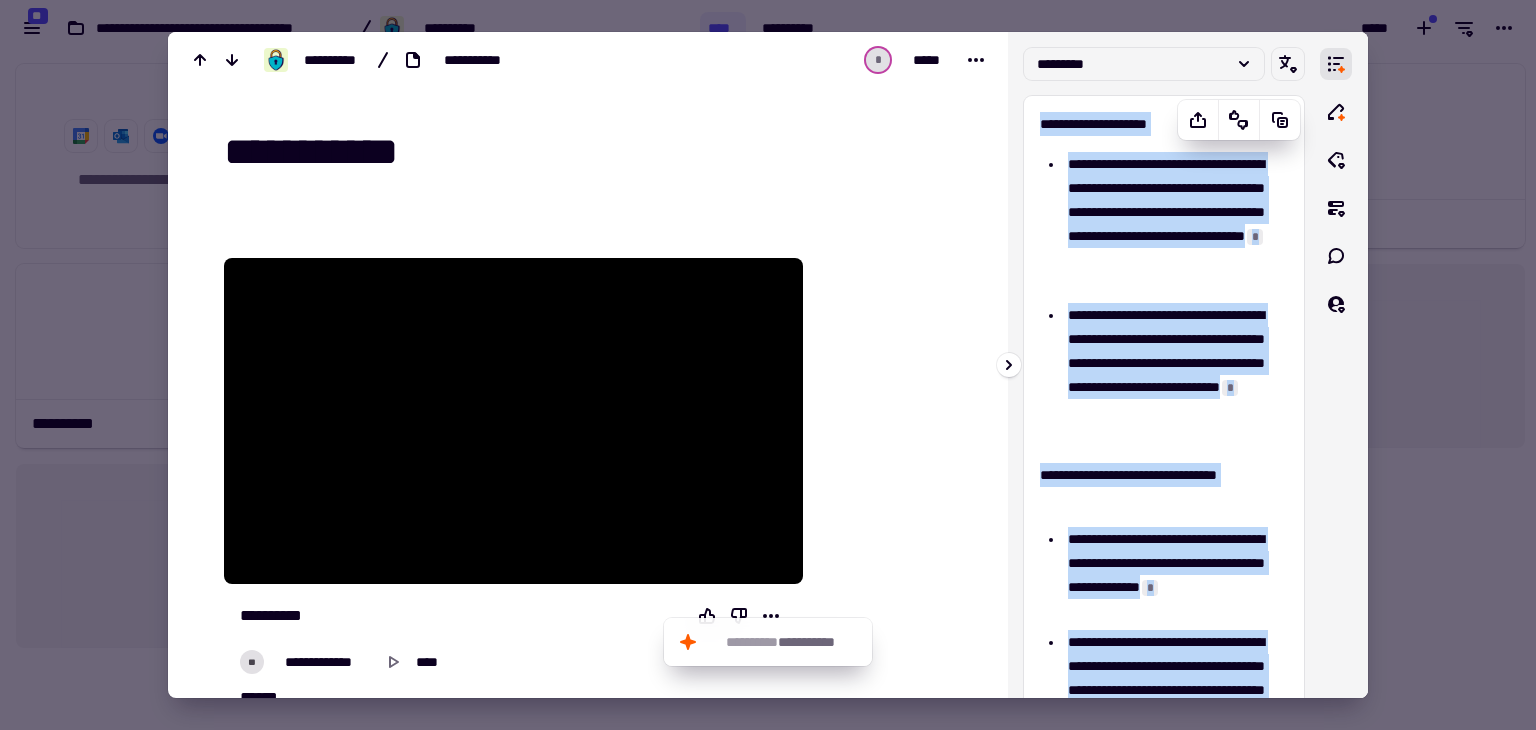 drag, startPoint x: 1158, startPoint y: 457, endPoint x: 1037, endPoint y: 116, distance: 361.83145 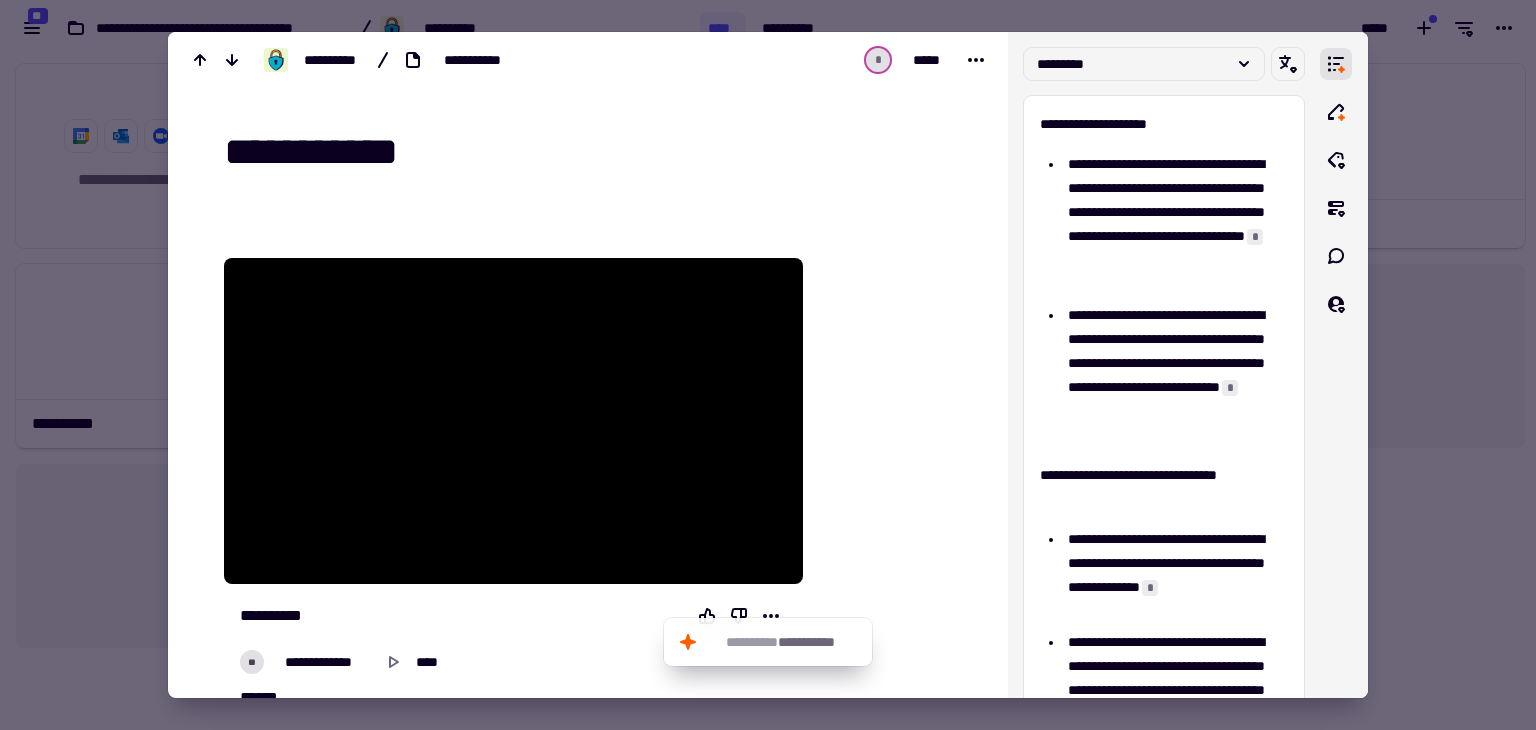 click at bounding box center [768, 365] 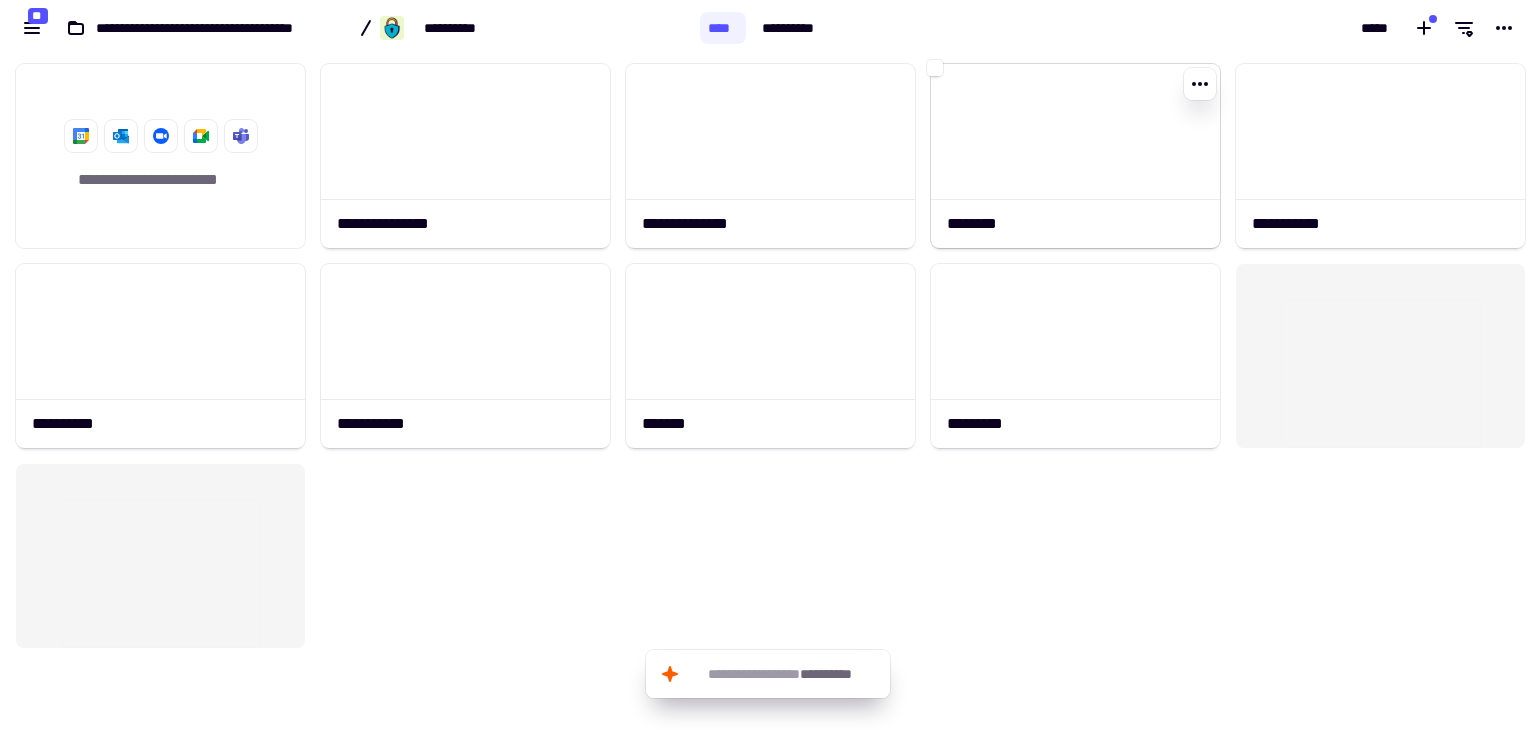 click 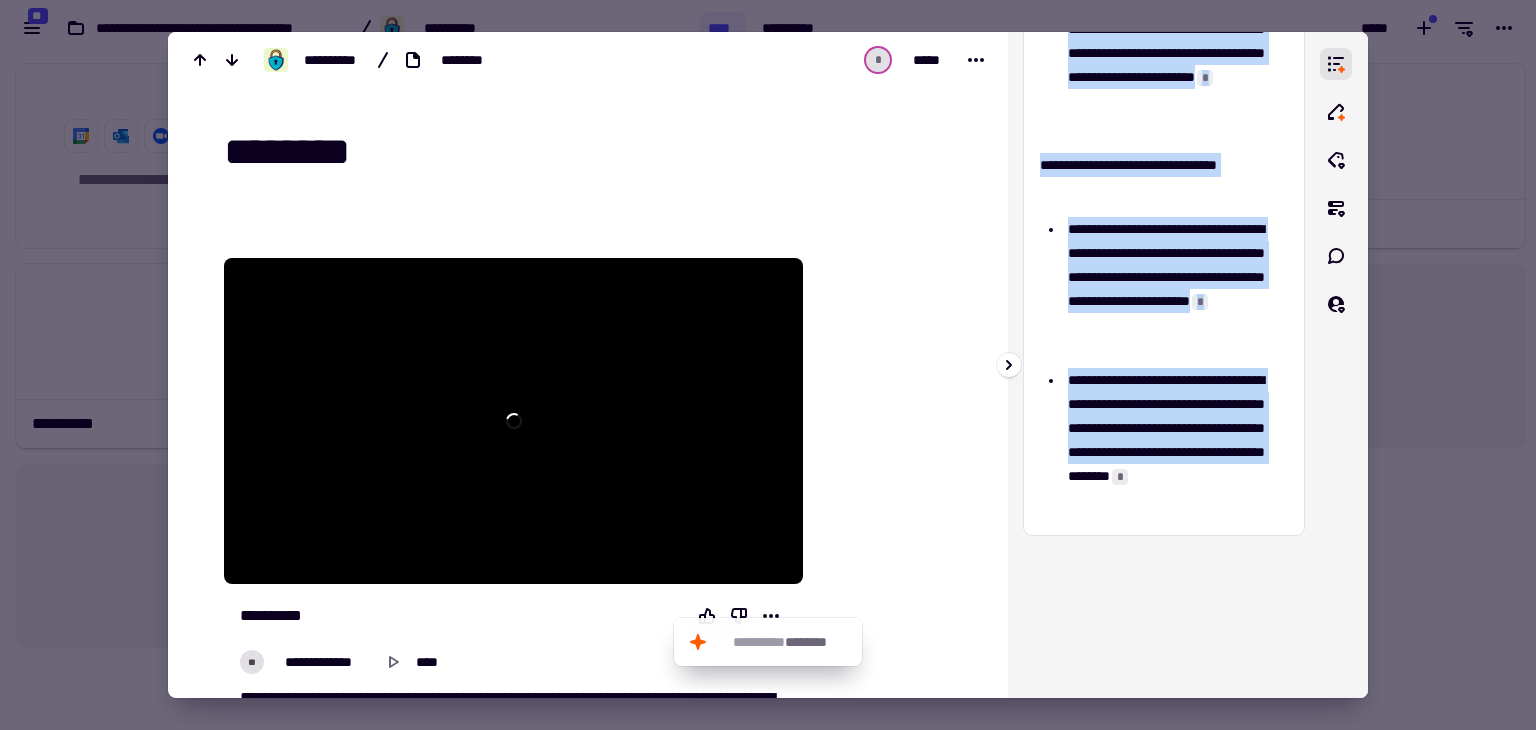 scroll, scrollTop: 705, scrollLeft: 0, axis: vertical 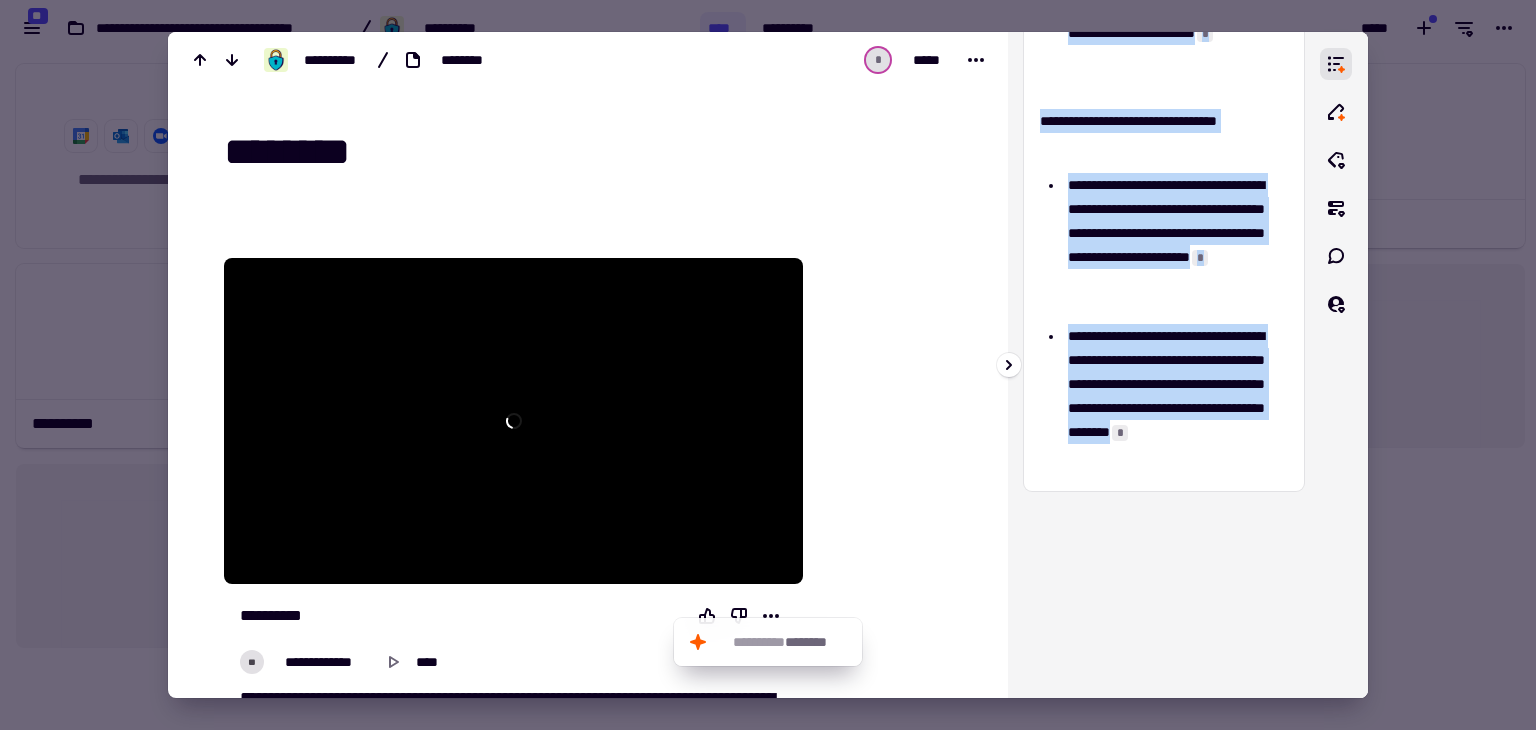 drag, startPoint x: 1048, startPoint y: 125, endPoint x: 1214, endPoint y: 473, distance: 385.5645 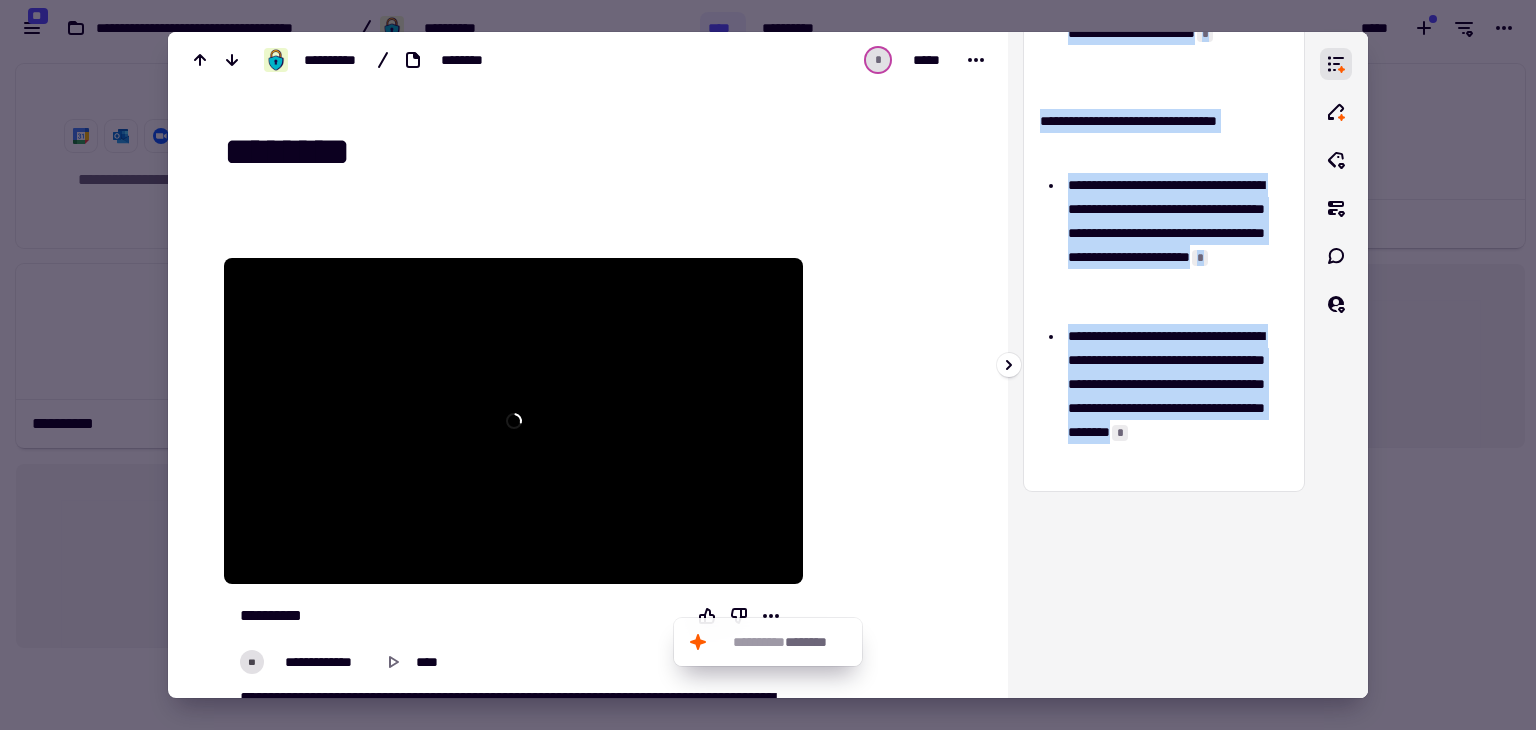 click on "**********" at bounding box center (1164, -67) 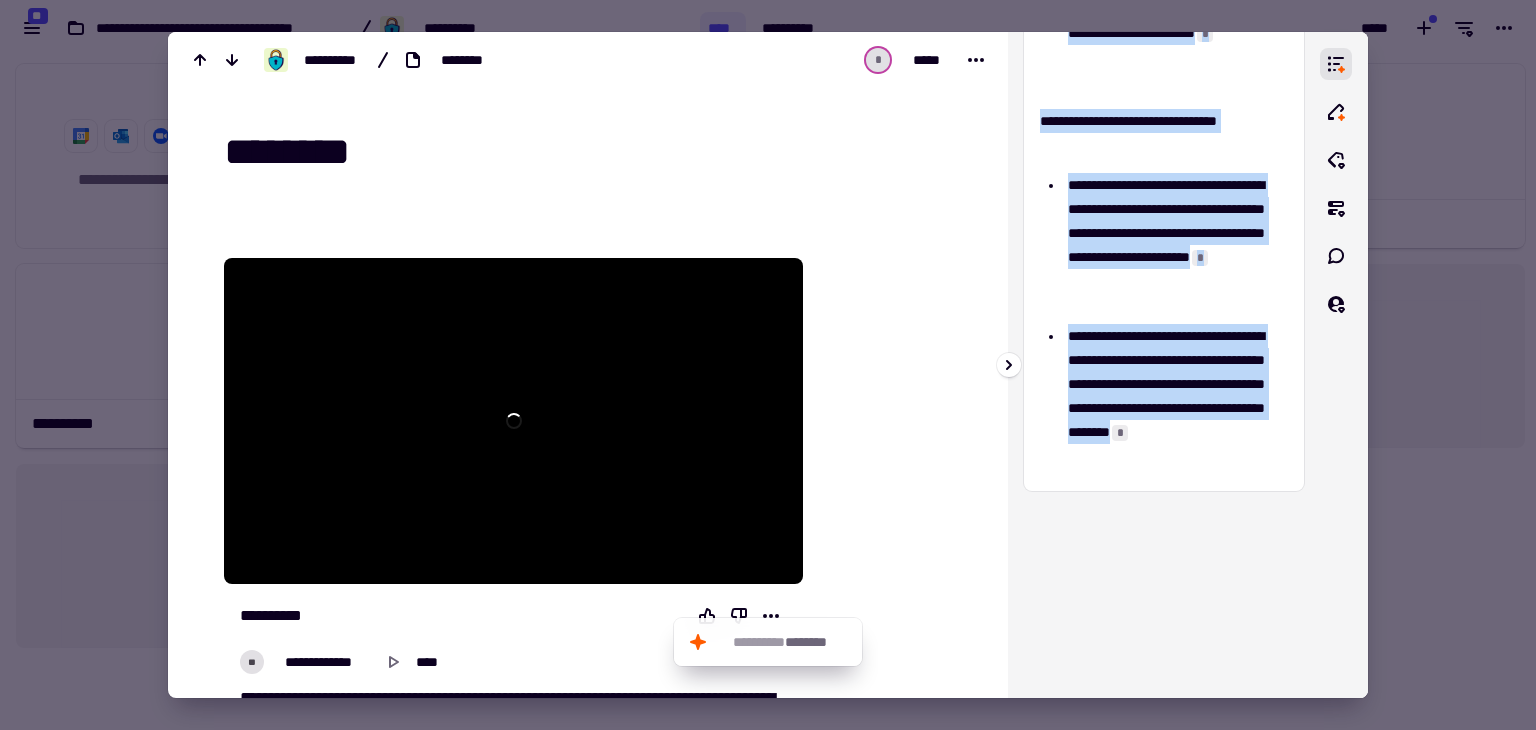 copy on "**********" 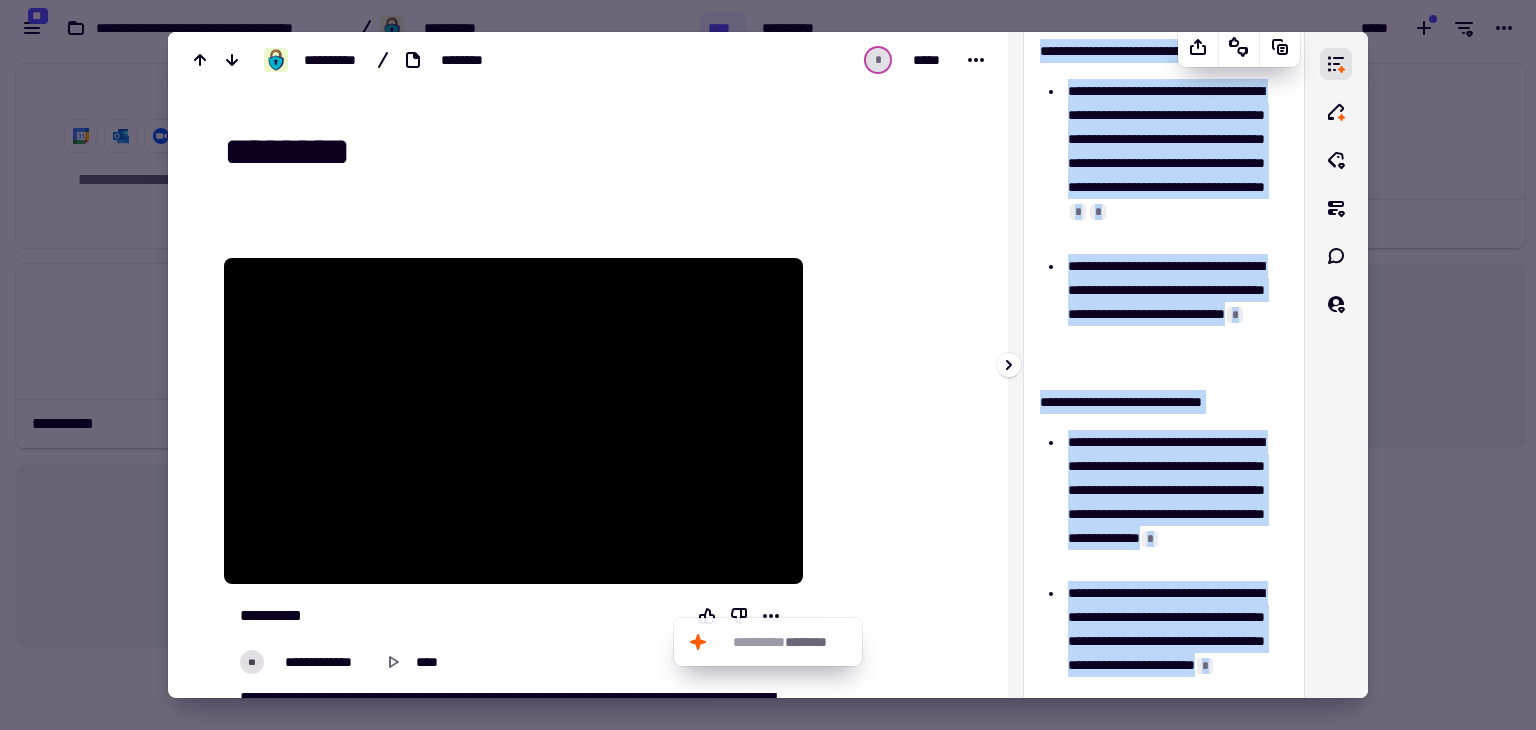 scroll, scrollTop: 0, scrollLeft: 0, axis: both 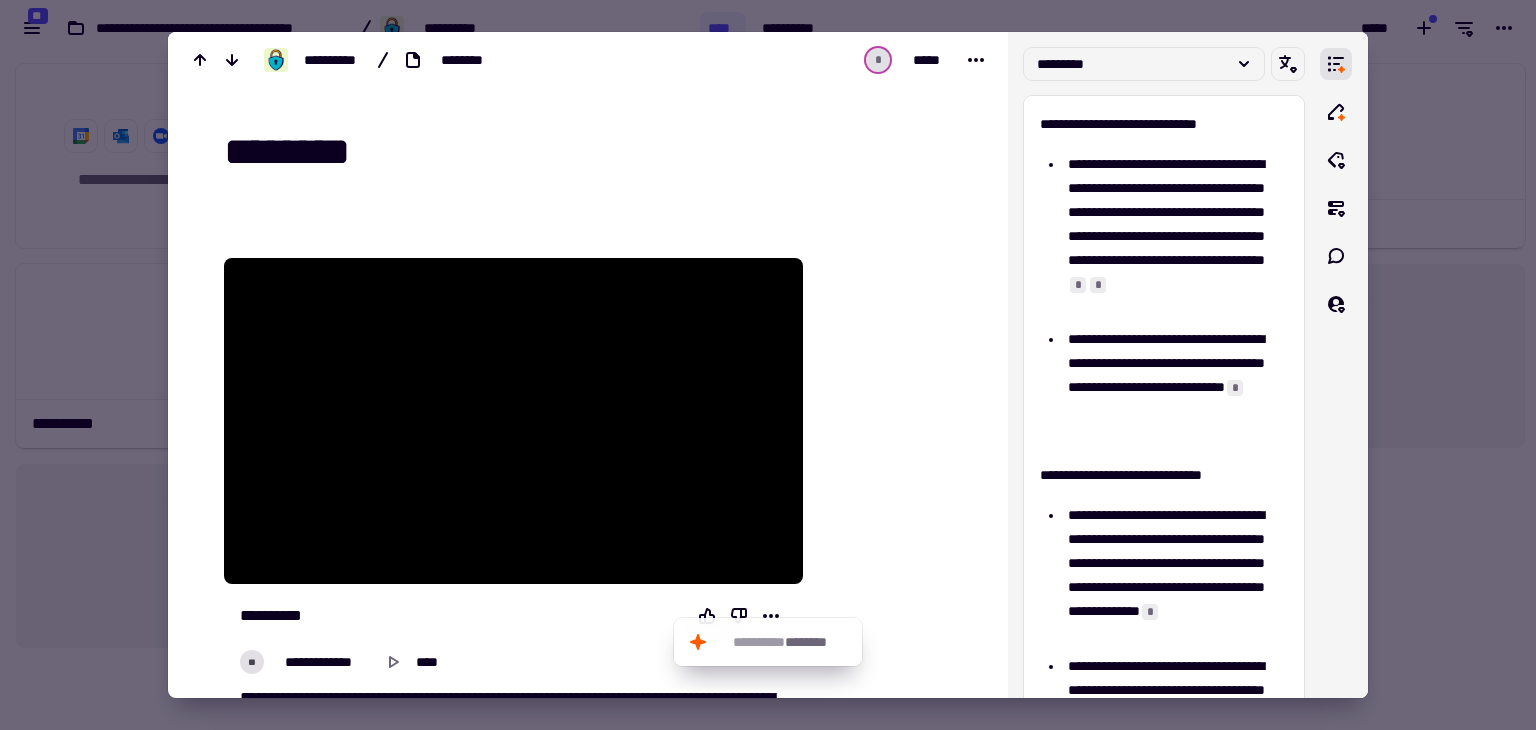 click at bounding box center [768, 365] 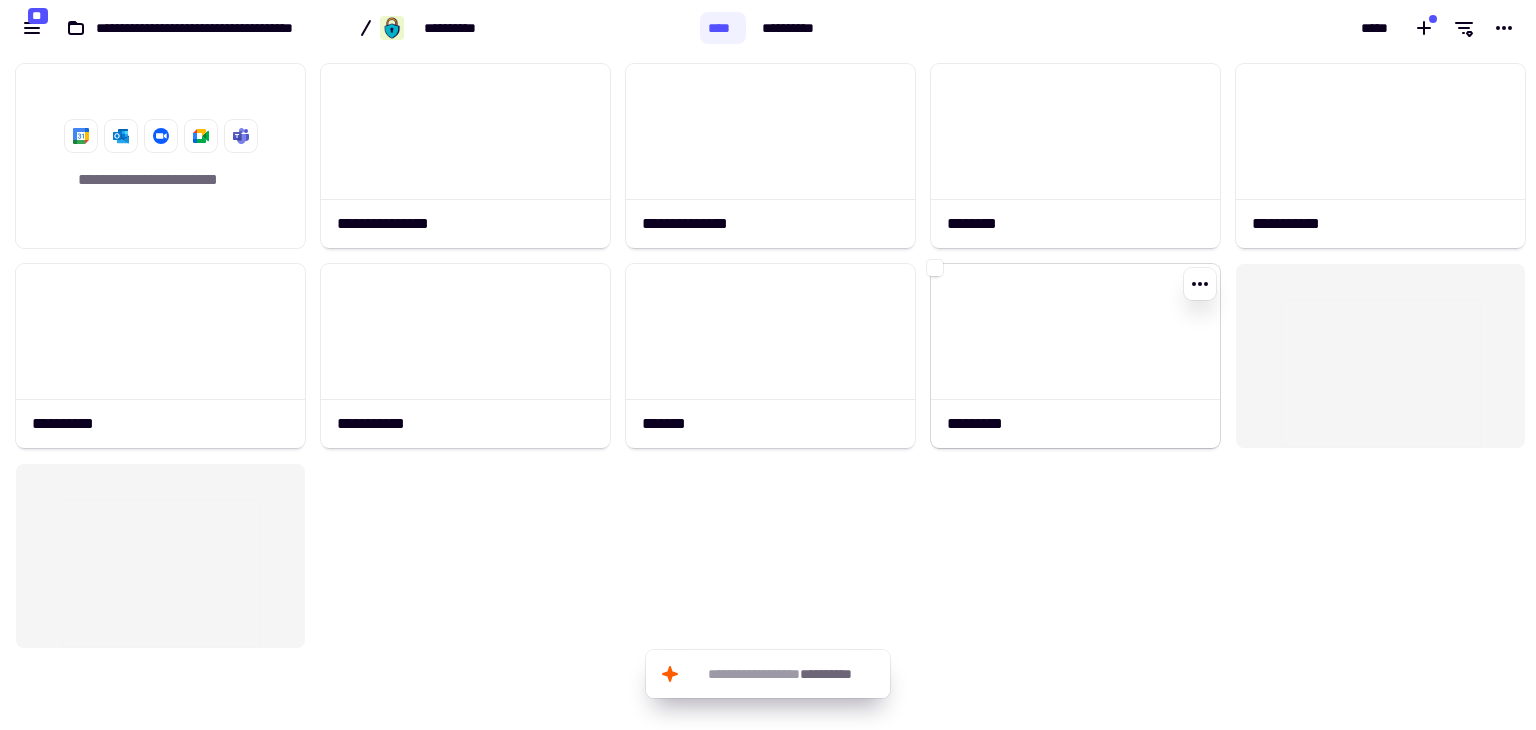 click 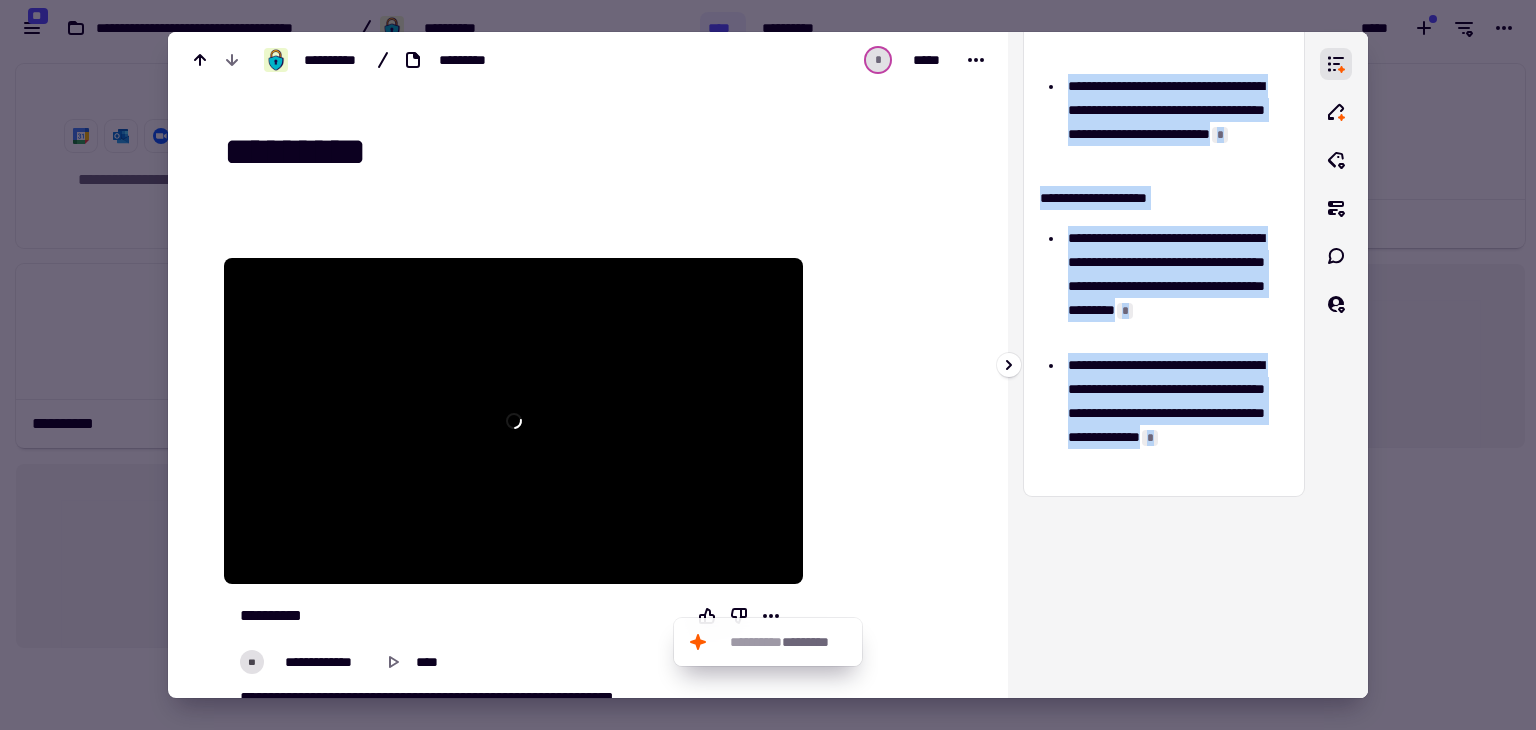 scroll, scrollTop: 561, scrollLeft: 0, axis: vertical 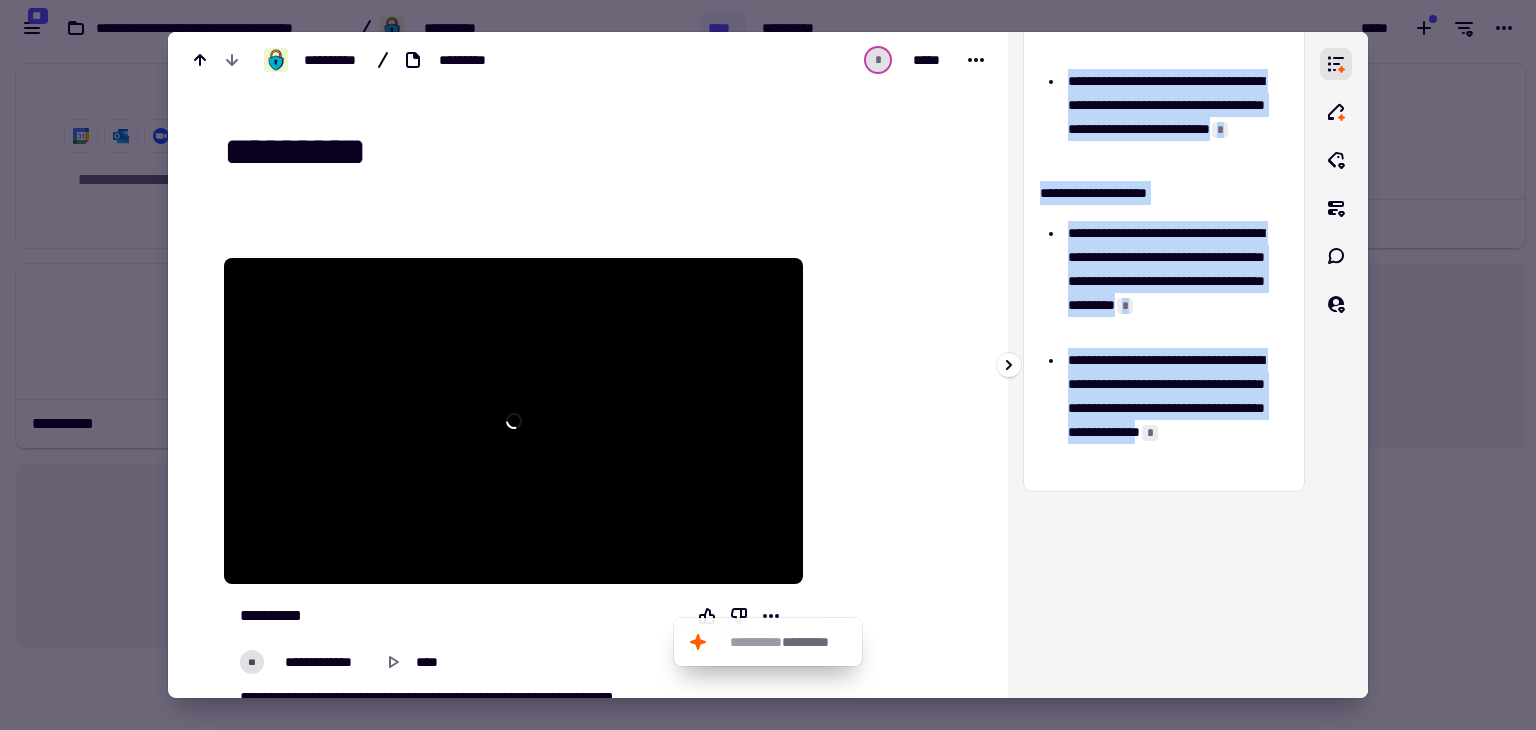 drag, startPoint x: 1053, startPoint y: 135, endPoint x: 1159, endPoint y: 469, distance: 350.4169 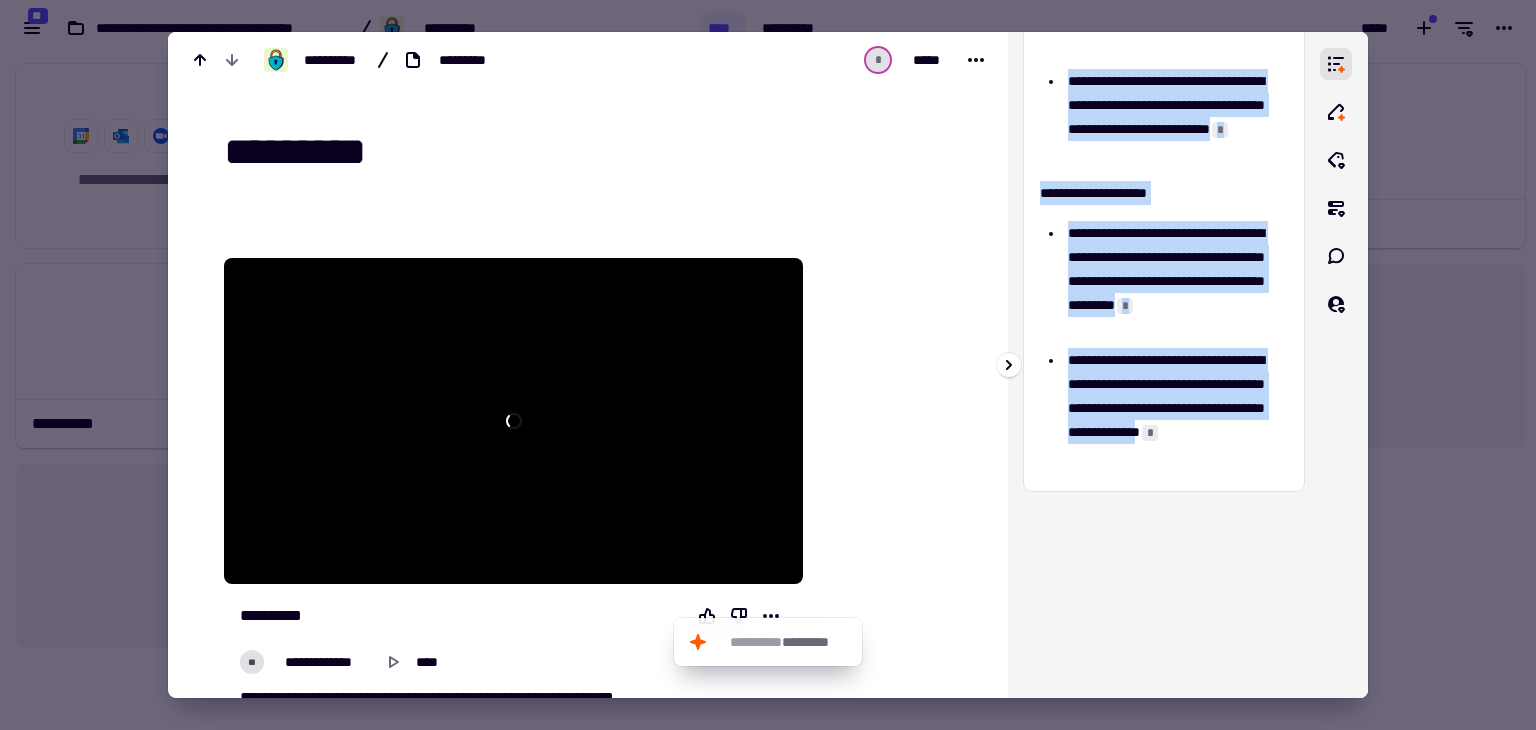 click on "**********" at bounding box center [1164, 13] 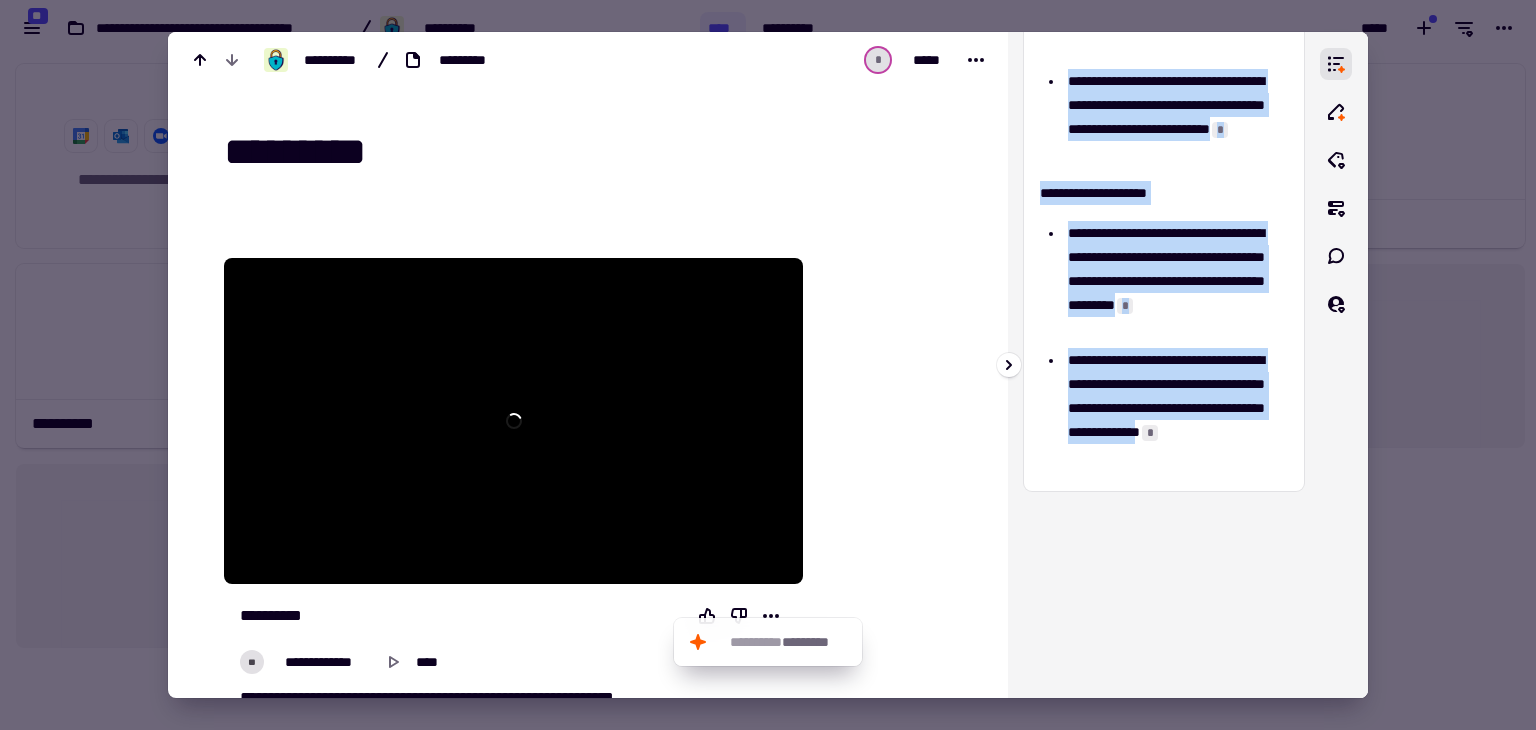 copy on "**********" 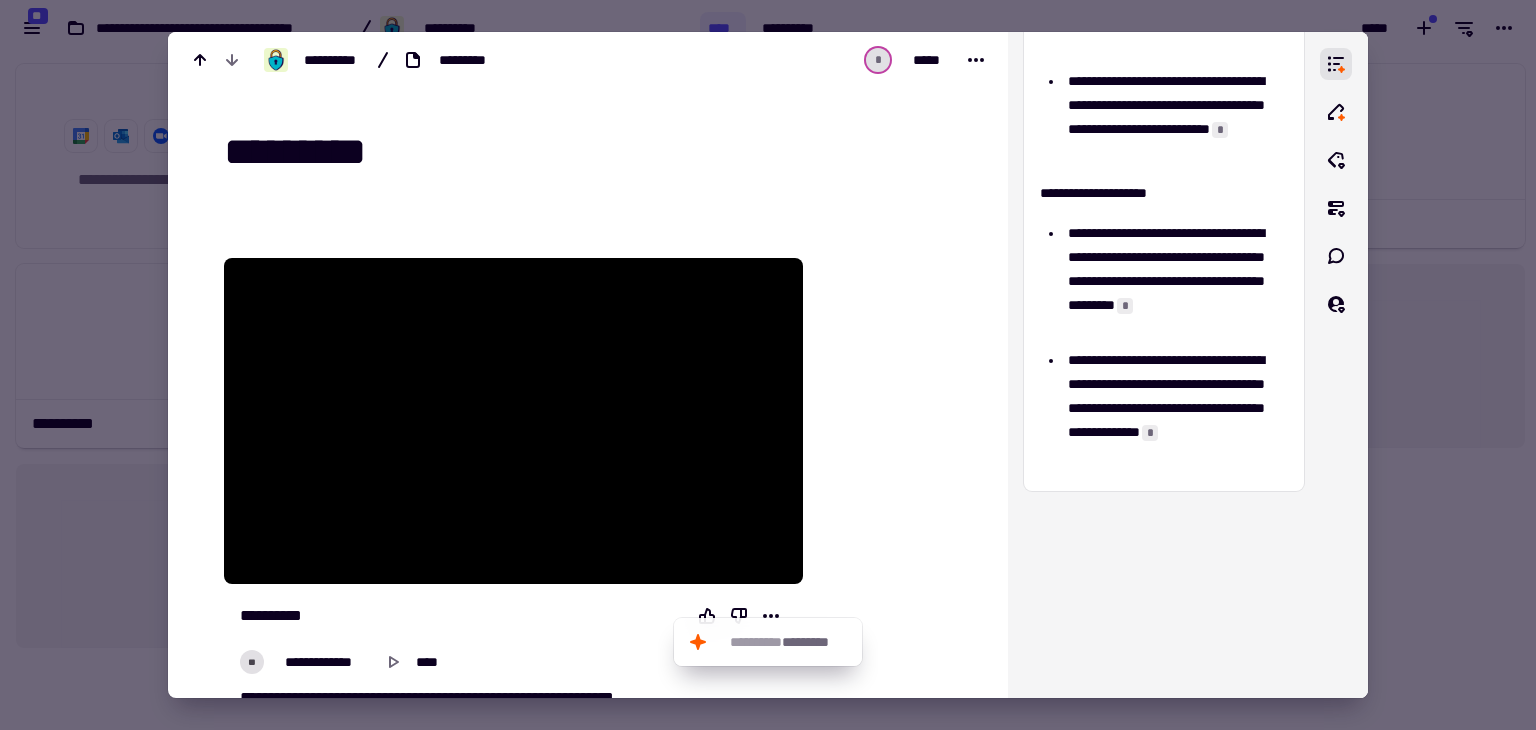 click at bounding box center (768, 365) 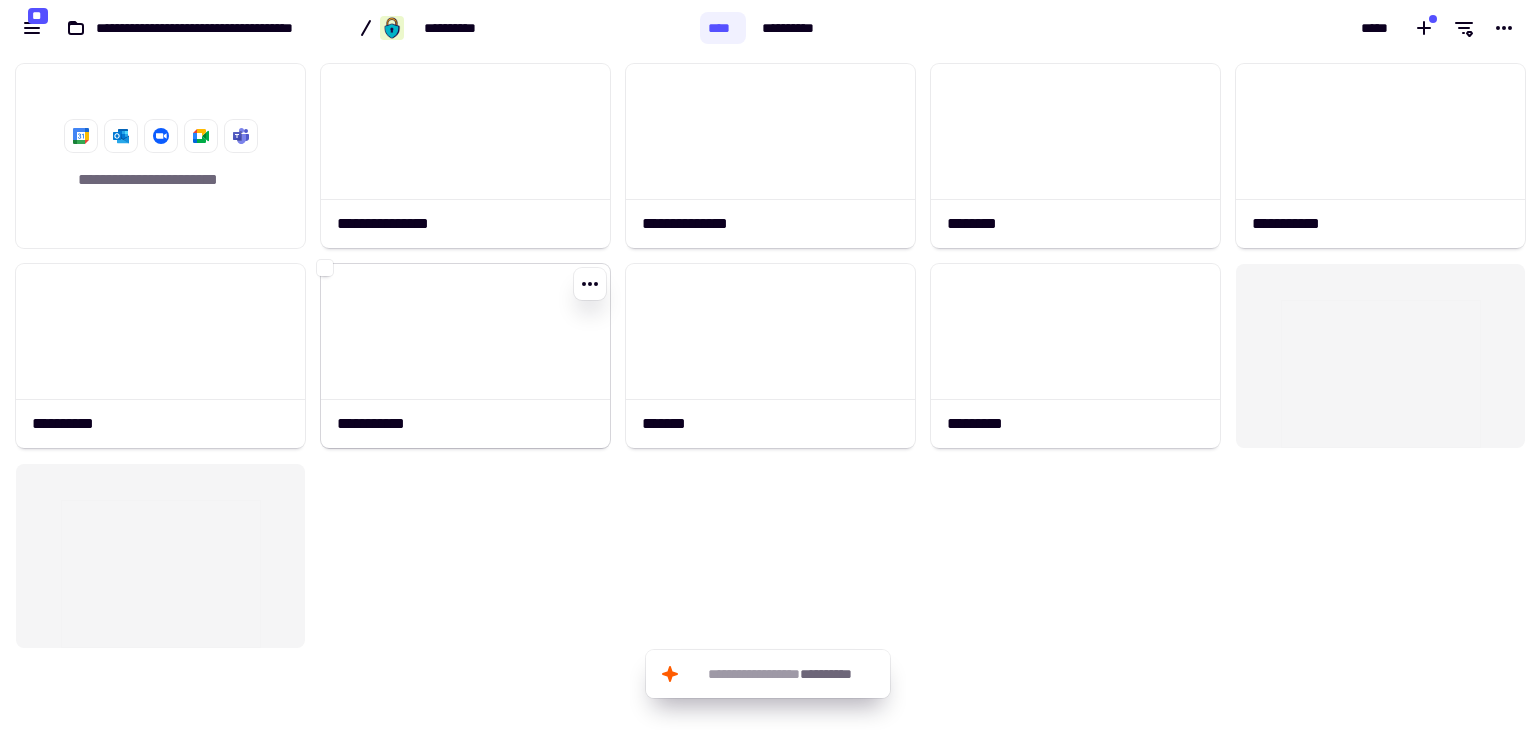 click 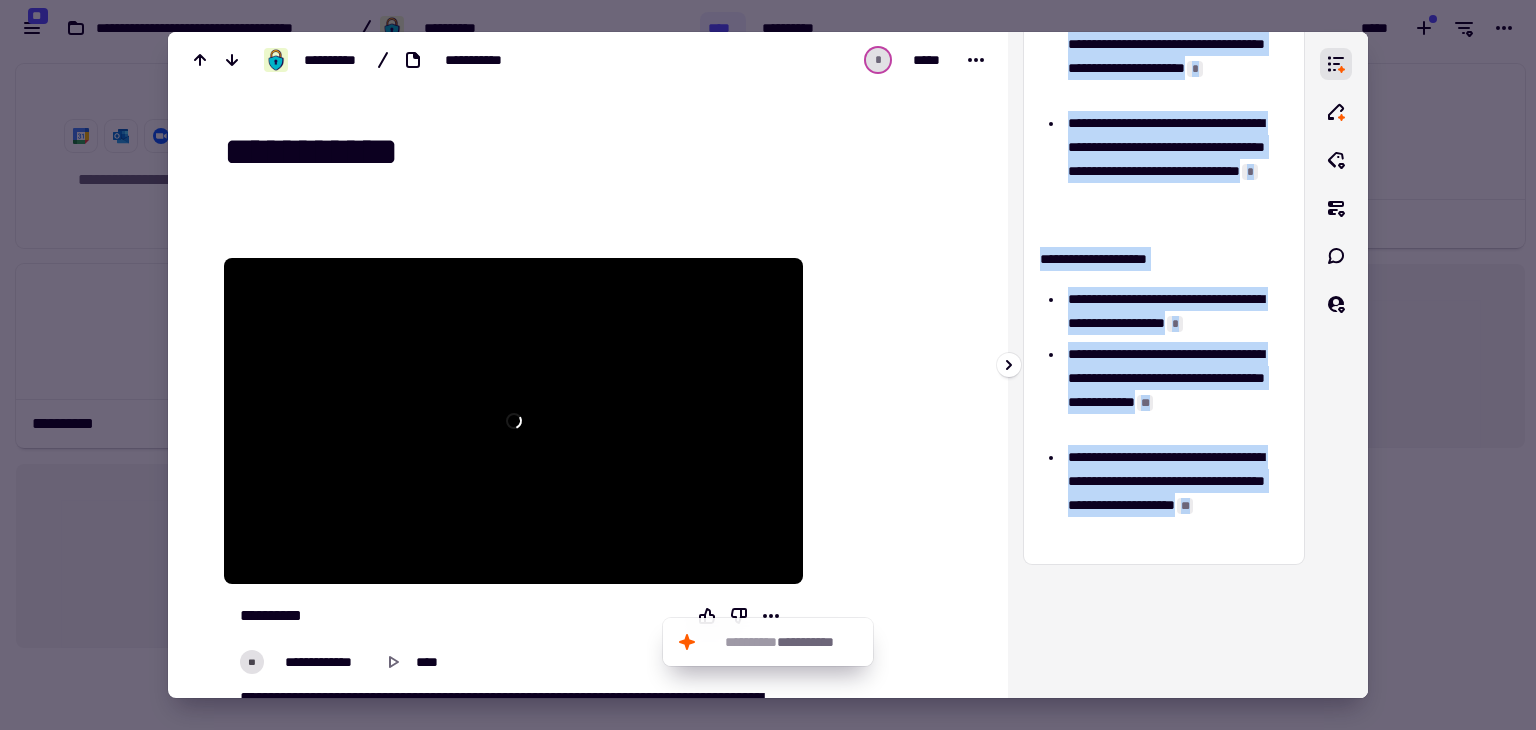 scroll, scrollTop: 800, scrollLeft: 0, axis: vertical 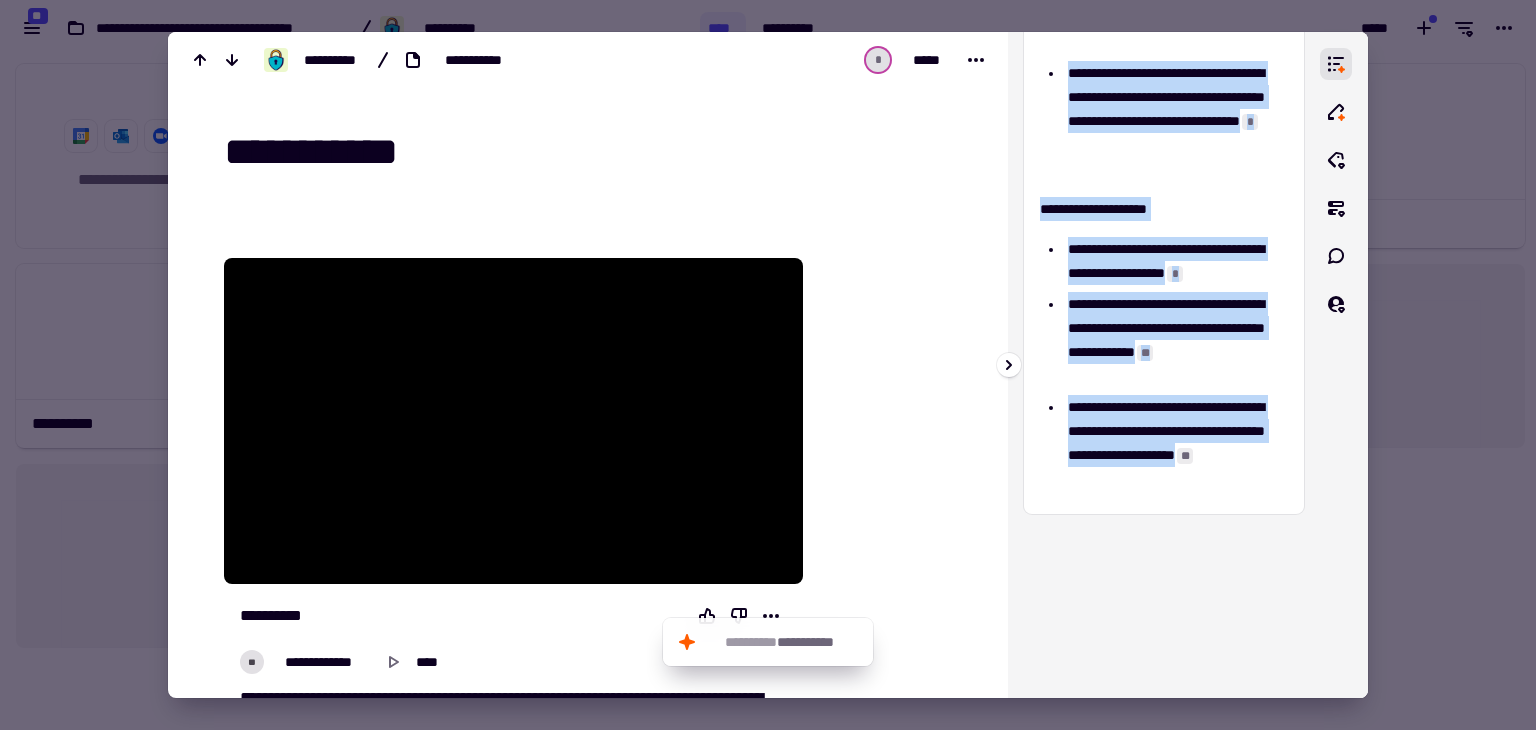 drag, startPoint x: 1175, startPoint y: 377, endPoint x: 1144, endPoint y: 487, distance: 114.28473 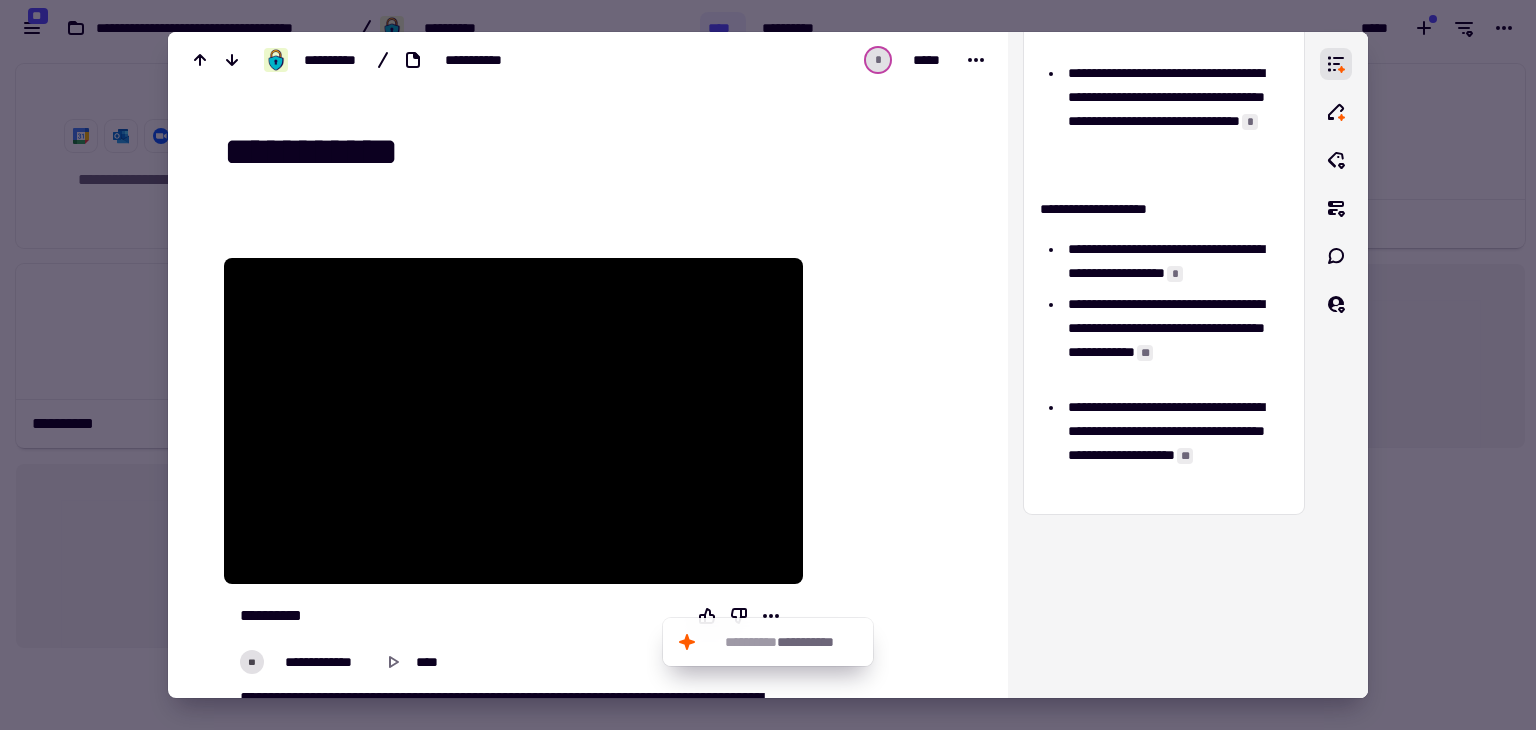 click at bounding box center [768, 365] 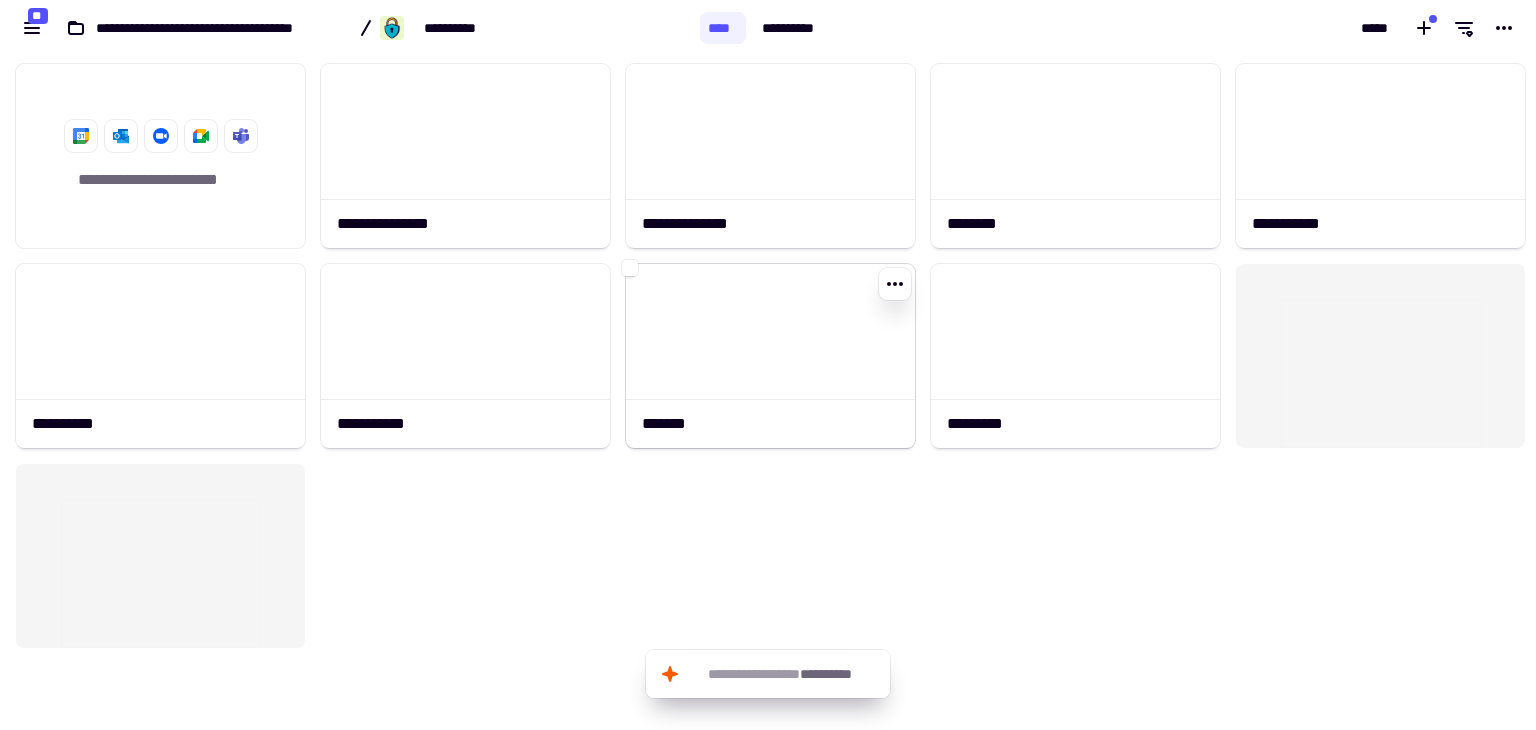 click 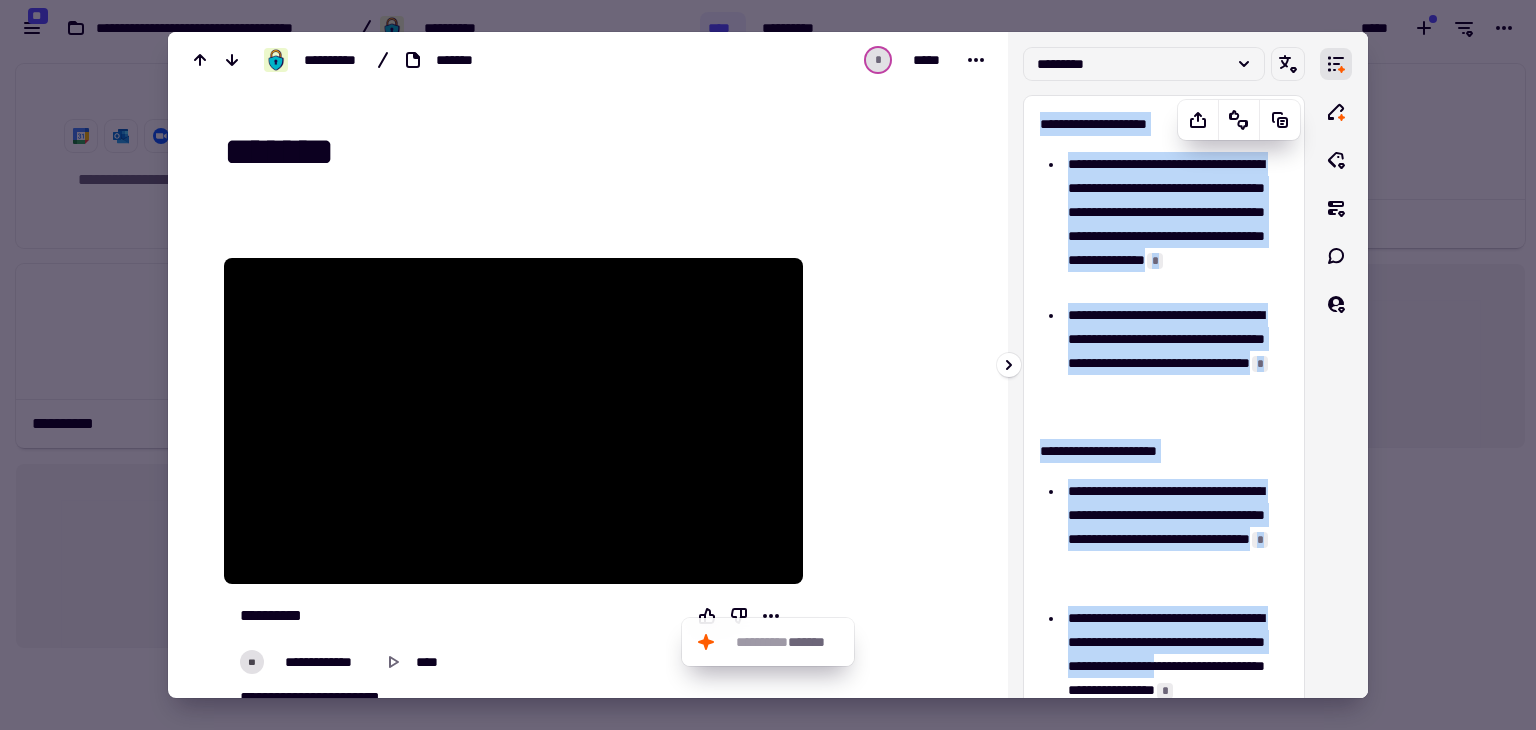 scroll, scrollTop: 561, scrollLeft: 0, axis: vertical 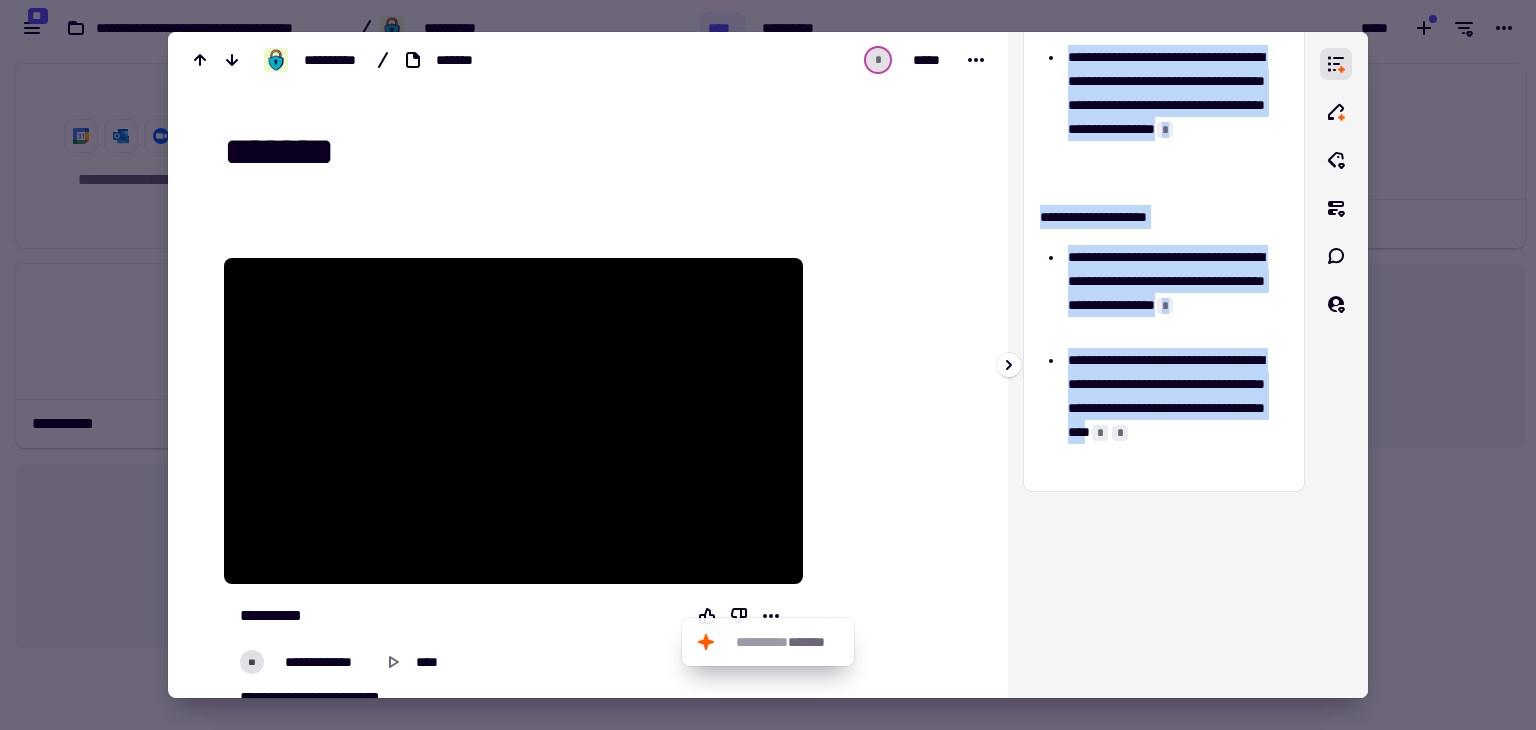drag, startPoint x: 1037, startPoint y: 113, endPoint x: 1151, endPoint y: 461, distance: 366.19666 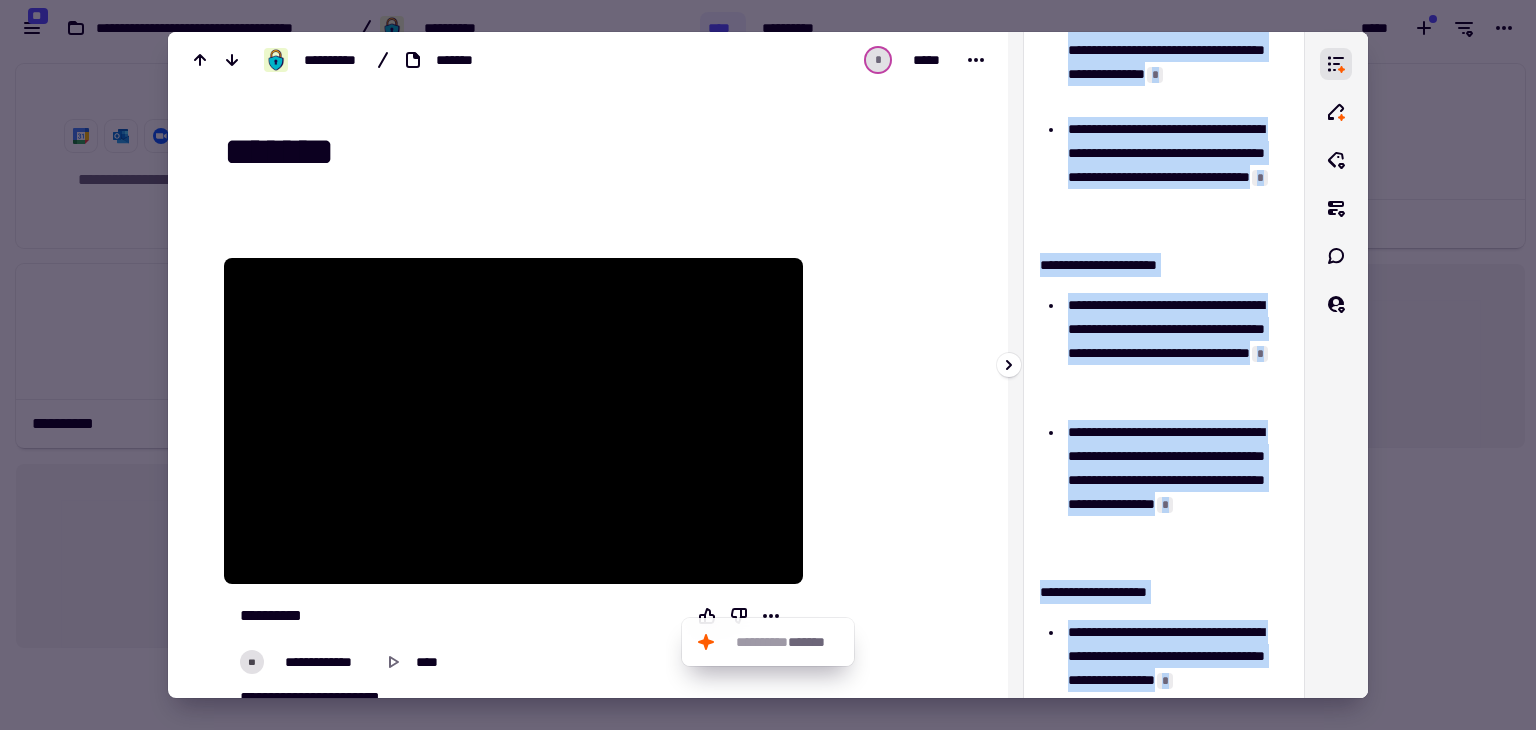 scroll, scrollTop: 0, scrollLeft: 0, axis: both 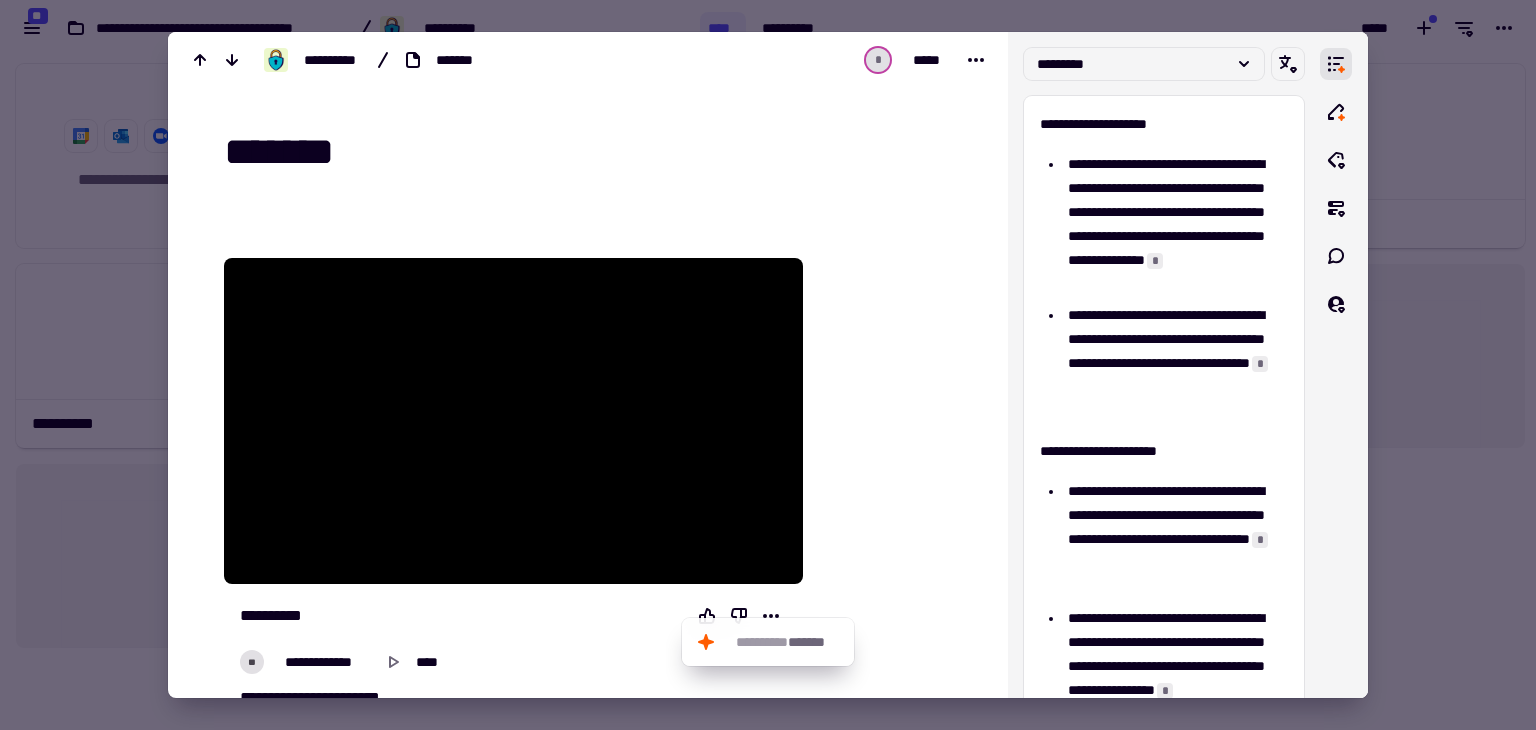 click at bounding box center (768, 365) 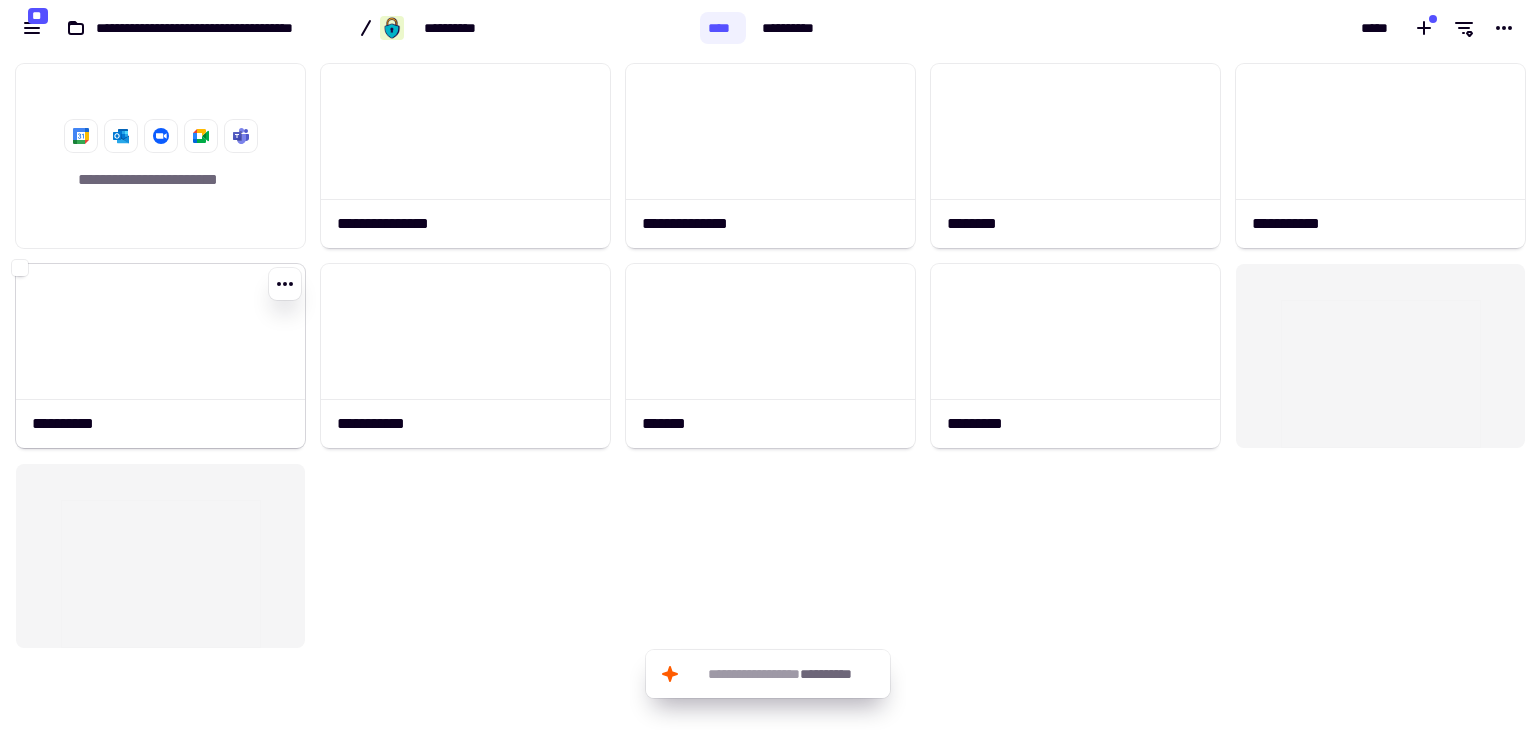 click 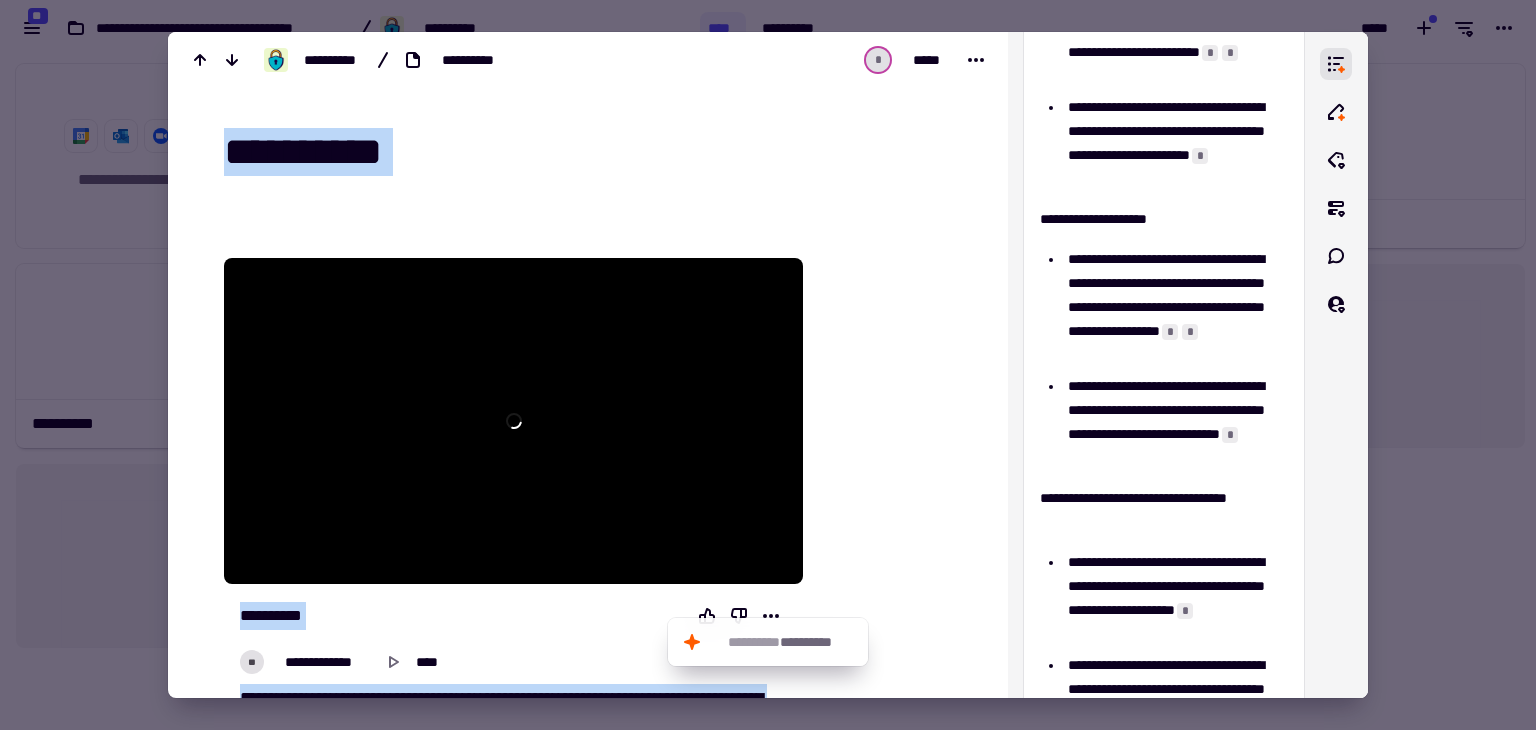scroll, scrollTop: 720, scrollLeft: 0, axis: vertical 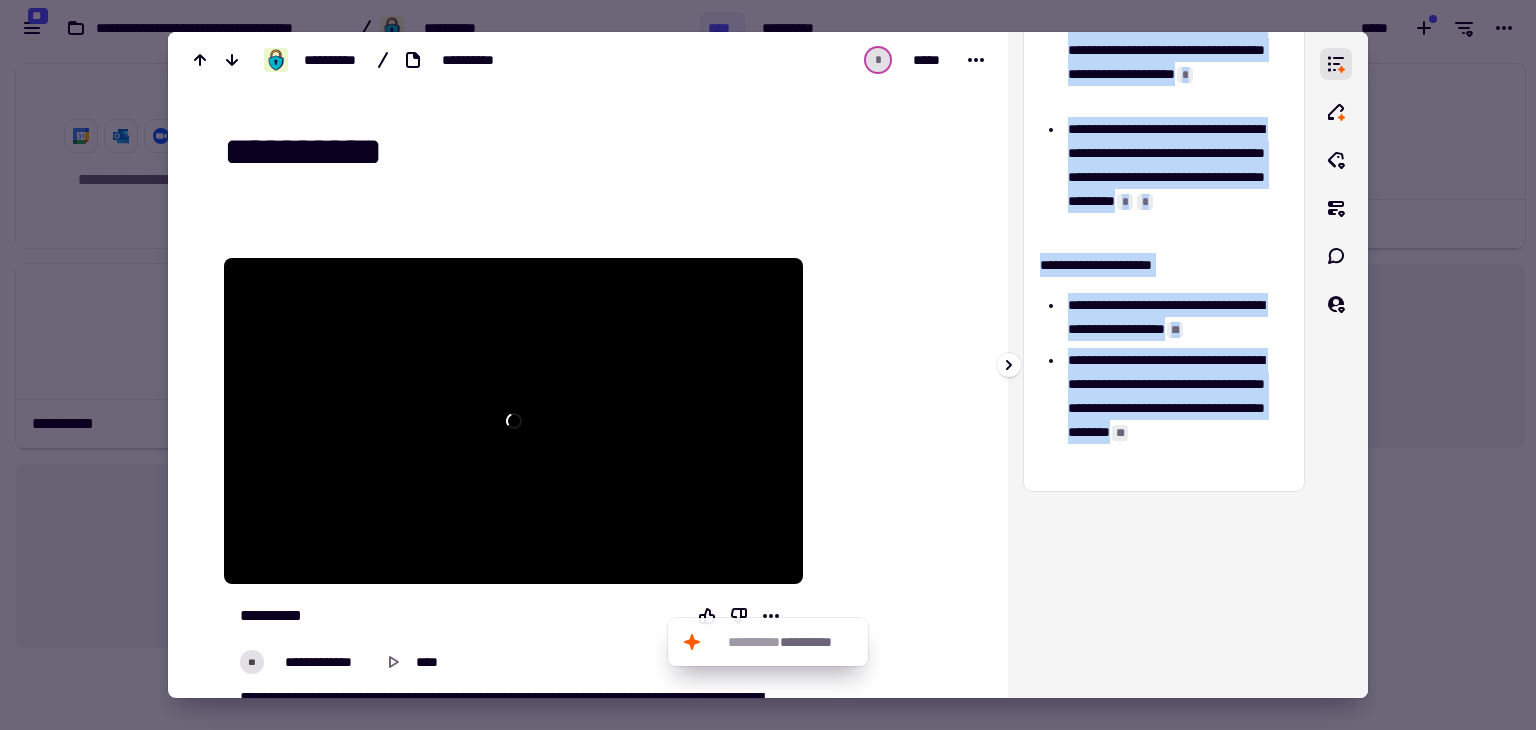 drag, startPoint x: 1036, startPoint y: 112, endPoint x: 1124, endPoint y: 461, distance: 359.9236 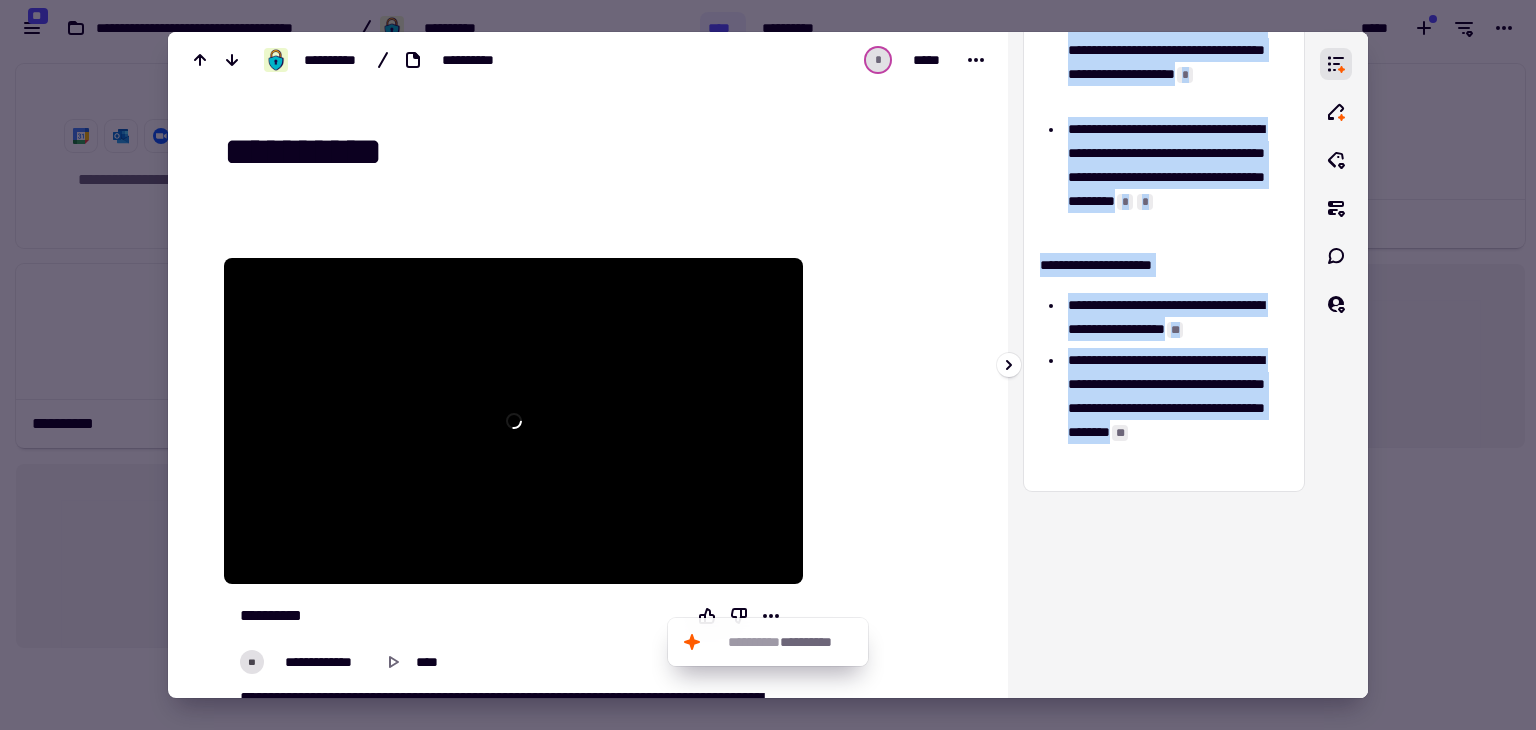 click on "**********" at bounding box center (1164, -67) 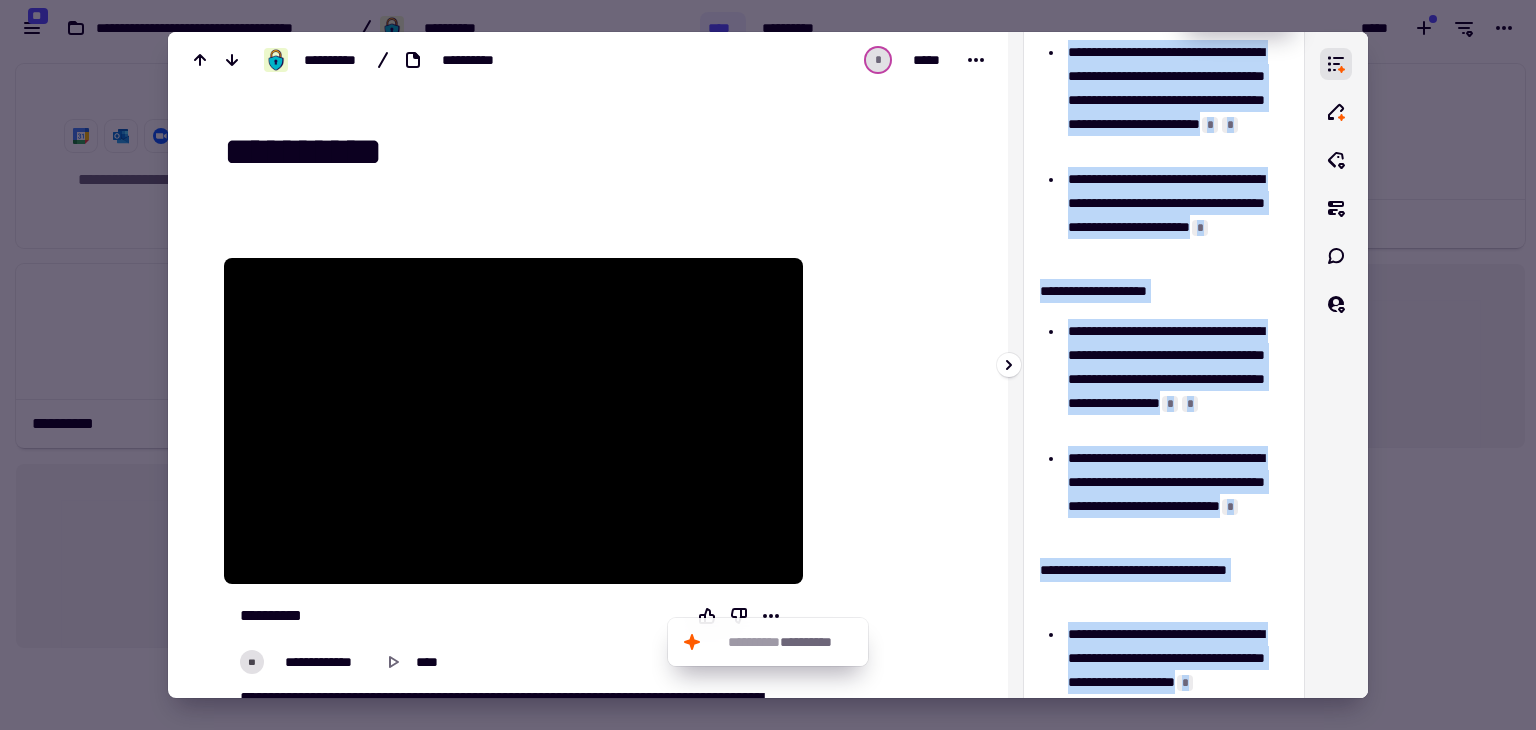 scroll, scrollTop: 0, scrollLeft: 0, axis: both 